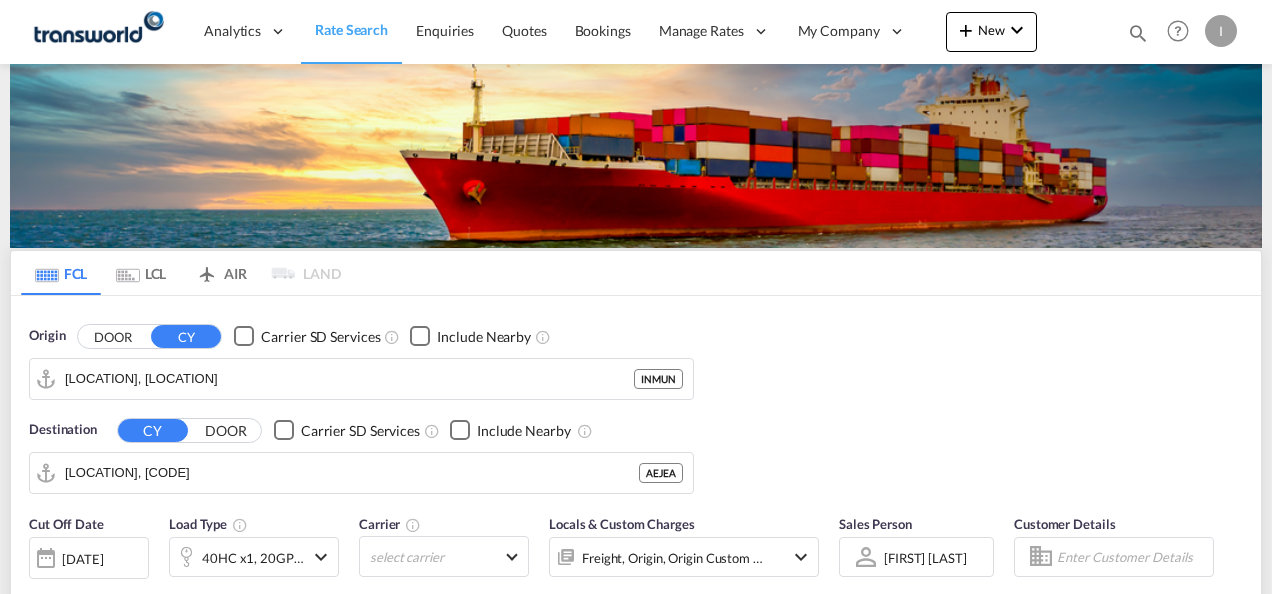 scroll, scrollTop: 0, scrollLeft: 0, axis: both 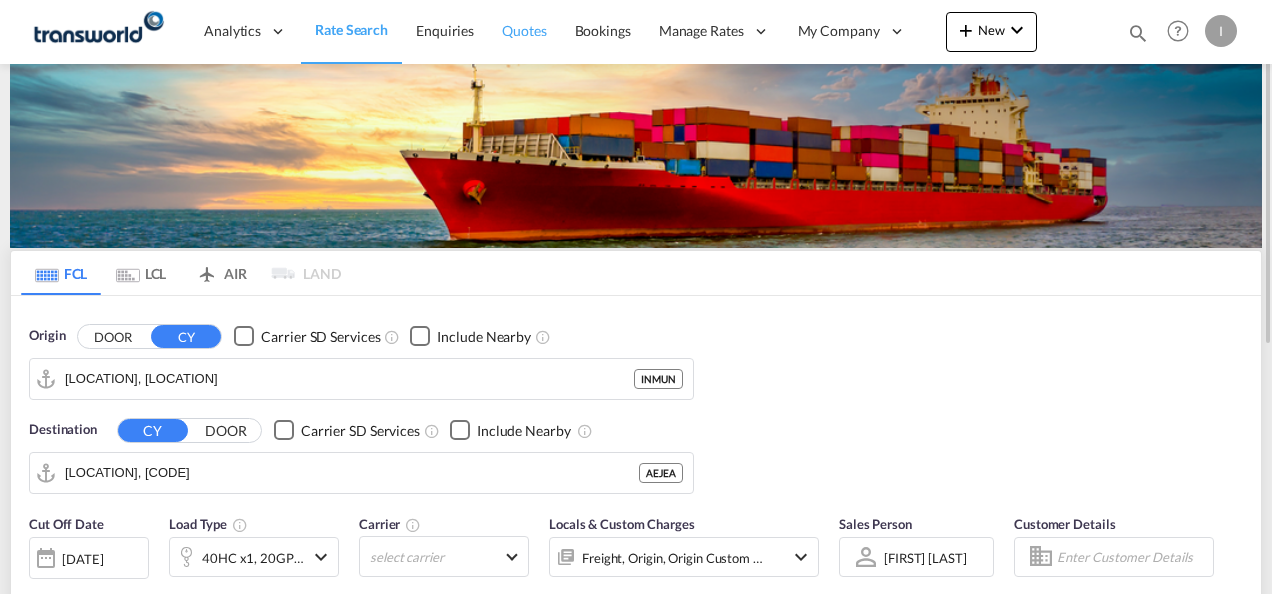 click on "Quotes" at bounding box center (524, 30) 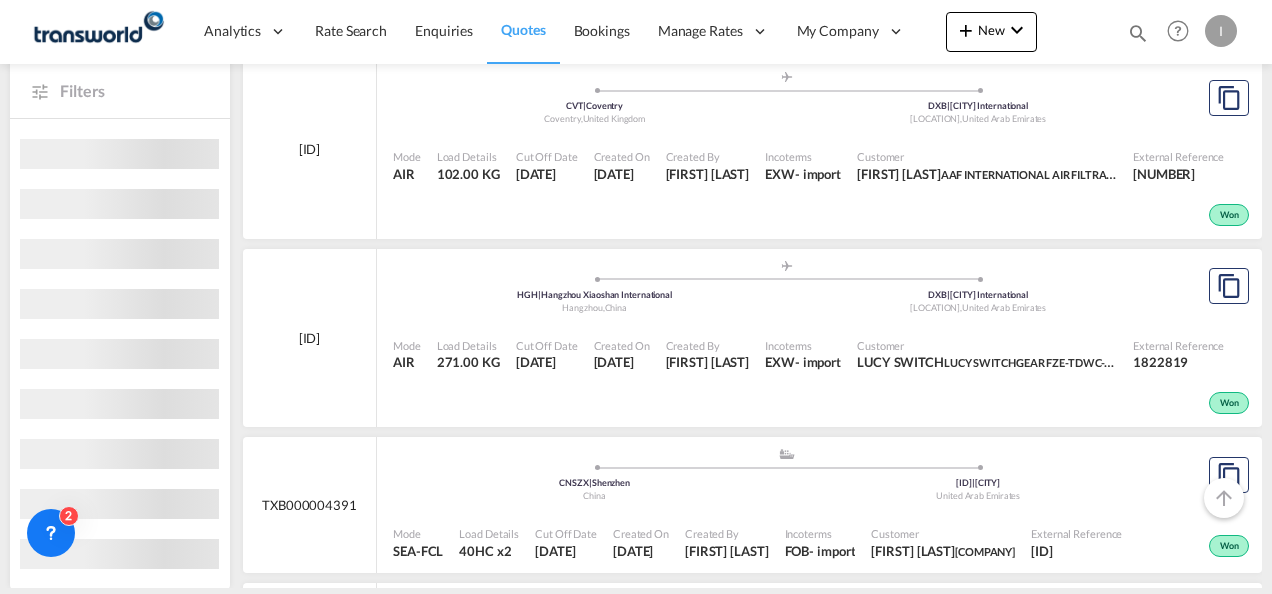 scroll, scrollTop: 456, scrollLeft: 0, axis: vertical 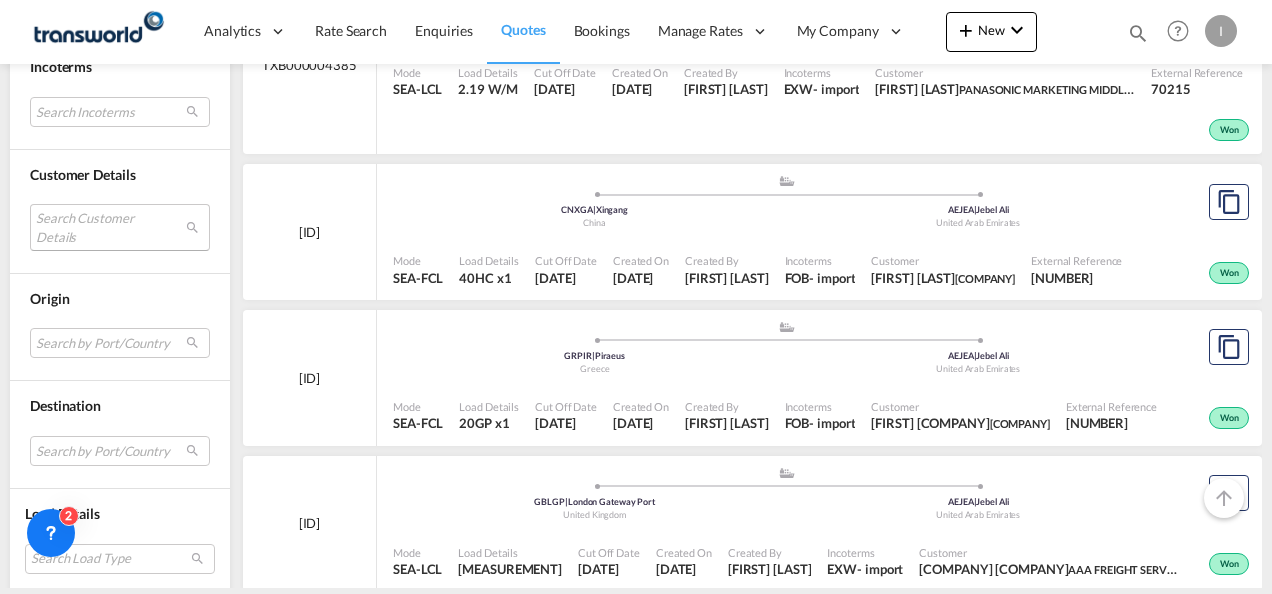 click on "Search Customer Details user name
user [FIRST] [LAST] kayanne.comez@[EXAMPLE.COM]    | lucy switchgear fze-tdwc-dubai
user [FIRST] [LAST] vivek.sharma@[EXAMPLE.COM]    | oel aviation services fzco
user [FIRST] [LAST] john.joshuareyes@[EXAMPLE.COM]    | gowell oilfield technology fze
user [FIRST] [LAST] skutty@[EXAMPLE.COM]    | rivoli group ( llc )
user [FIRST] [LAST] alqaanas@[EXAMPLE.COM]    | alqannas hunting equipment llc
user [FIRST] [LAST] vinodpaul@[EXAMPLE.COM]    | sara general trading llc
user [FIRST] [LAST] bhavya@[EXAMPLE.COM]    | unizen logistics pvt ltd
user [FIRST] [LAST] hind dxb@[EXAMPLE.COM]    | torino elevator installation and maintenance - sole proprietorship l.l.c.
user [FIRST] [LAST] sunil.chowta@[EXAMPLE.COM]    | schaefer systems international dwc llc
user [FIRST] [LAST] vinayak.rane@[EXAMPLE.COM]    | technova imaging systems
user [FIRST] [LAST] prakash.g@[EXAMPLE.COM]    | alucor limited
user [FIRST] [LAST] sumeshvp@[EXAMPLE.COM]
user [FIRST] [LAST] Nitin" at bounding box center [120, 227] 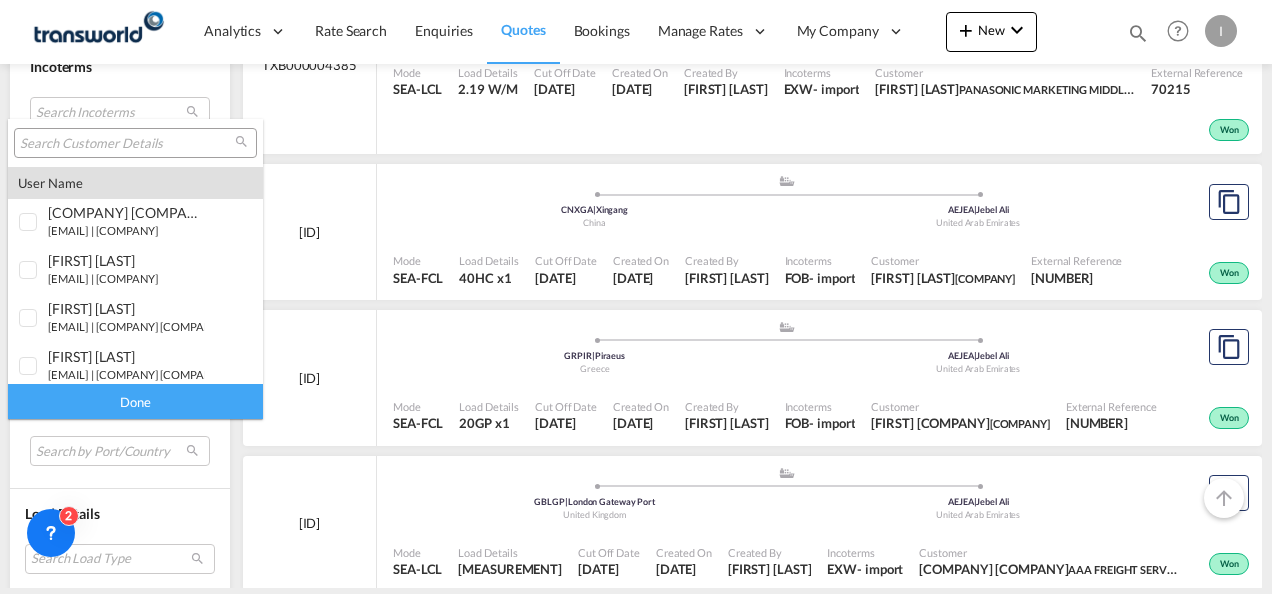 click at bounding box center (127, 144) 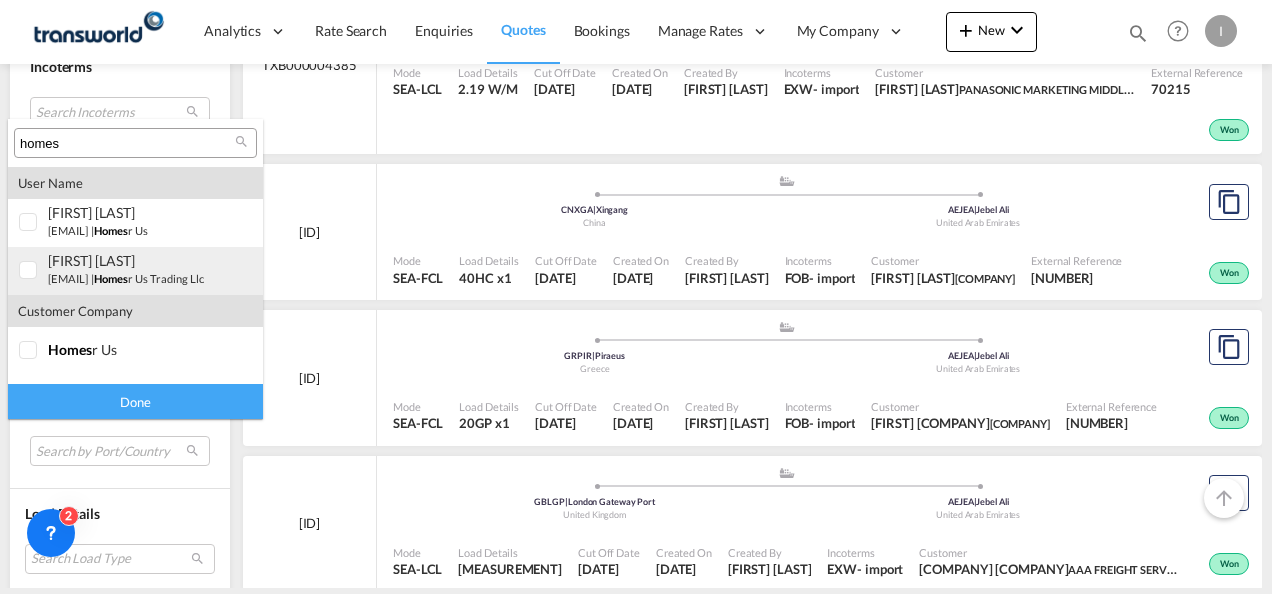 type on "homes" 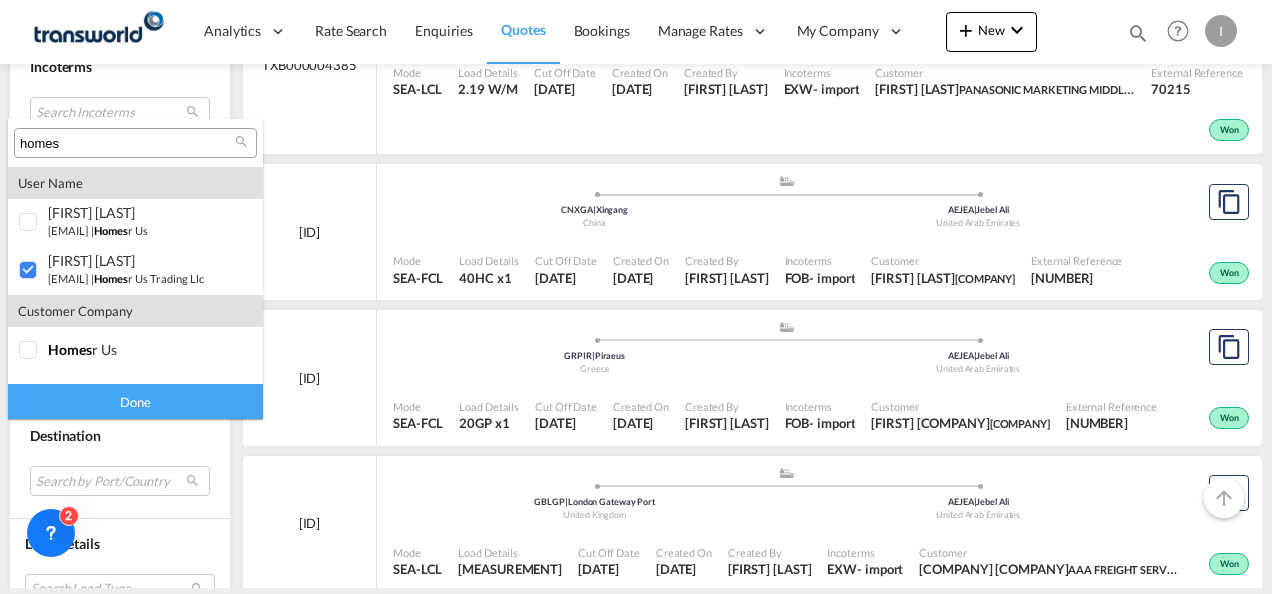 click on "Done" at bounding box center (135, 401) 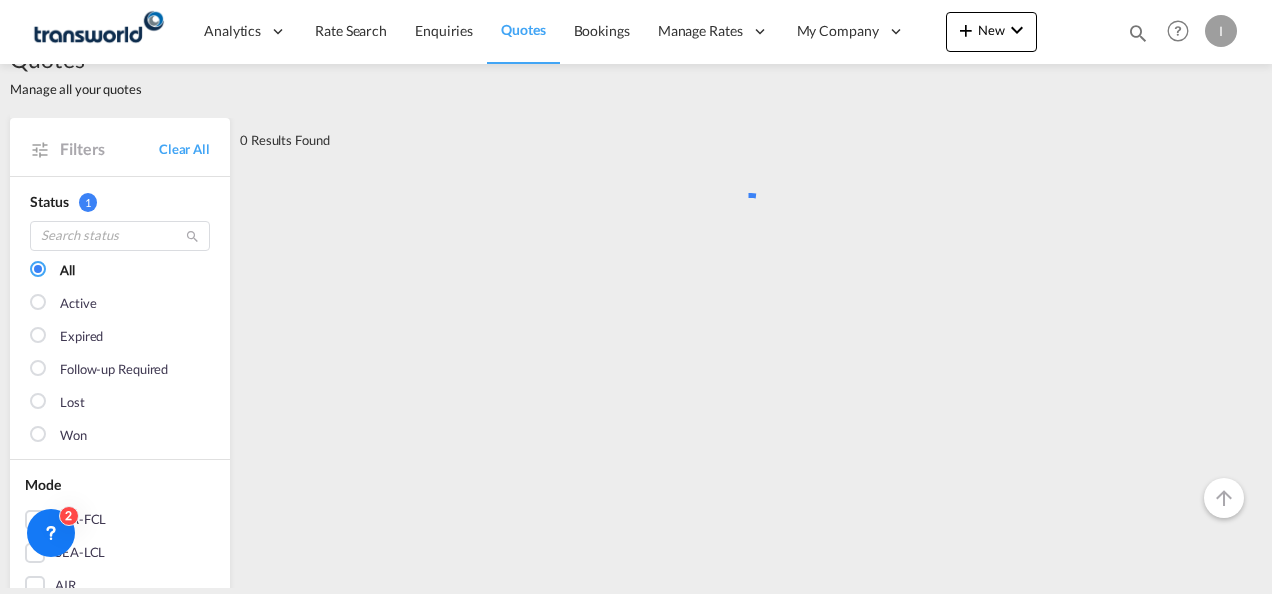scroll, scrollTop: 0, scrollLeft: 0, axis: both 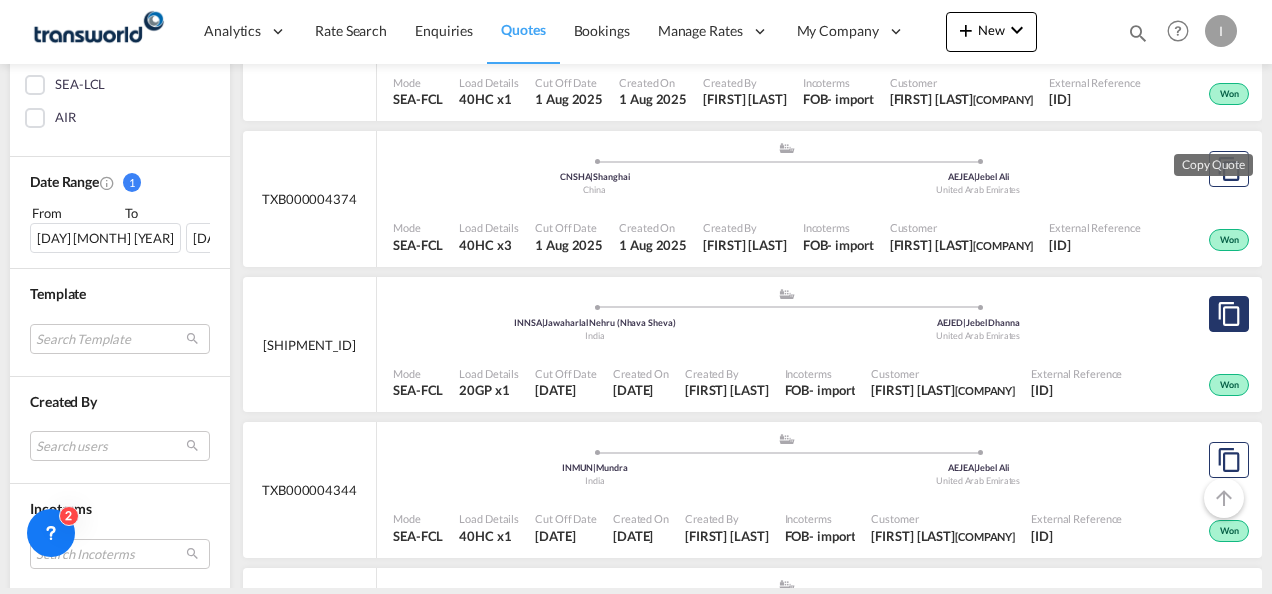 click at bounding box center [1229, 314] 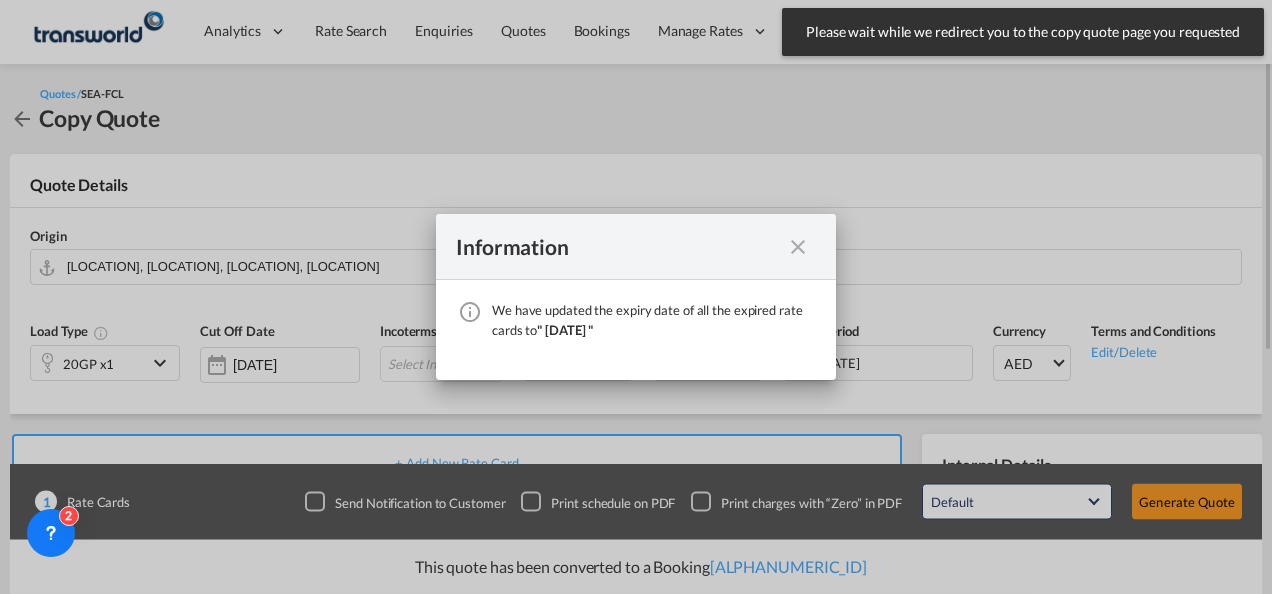 click at bounding box center (798, 246) 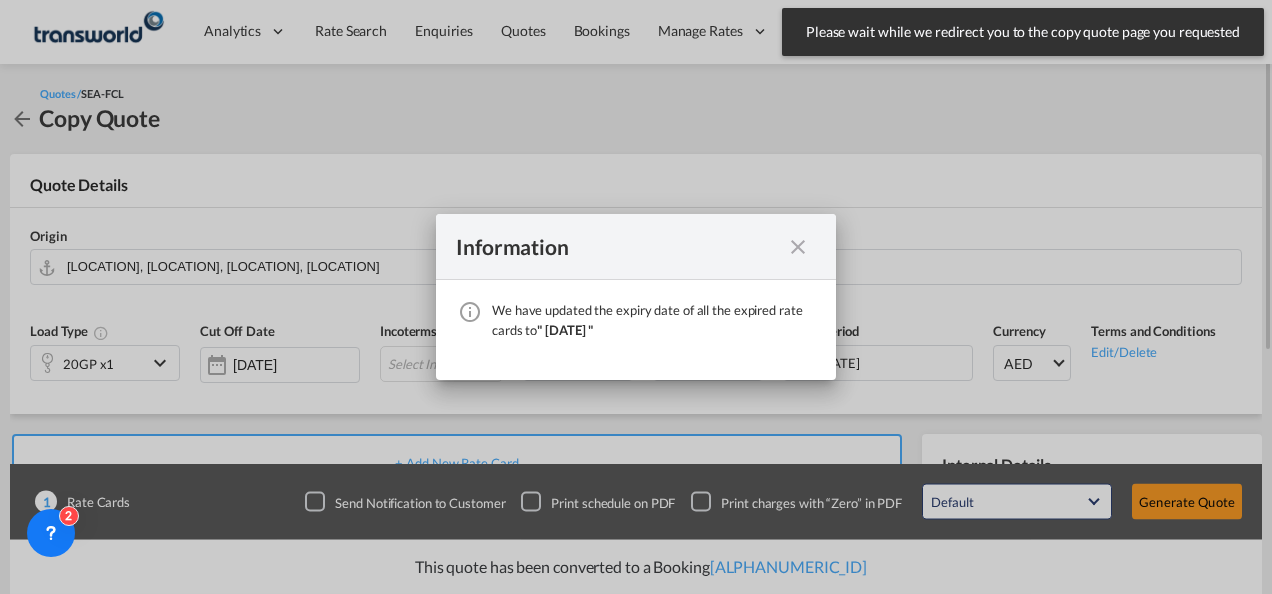 click at bounding box center (798, 247) 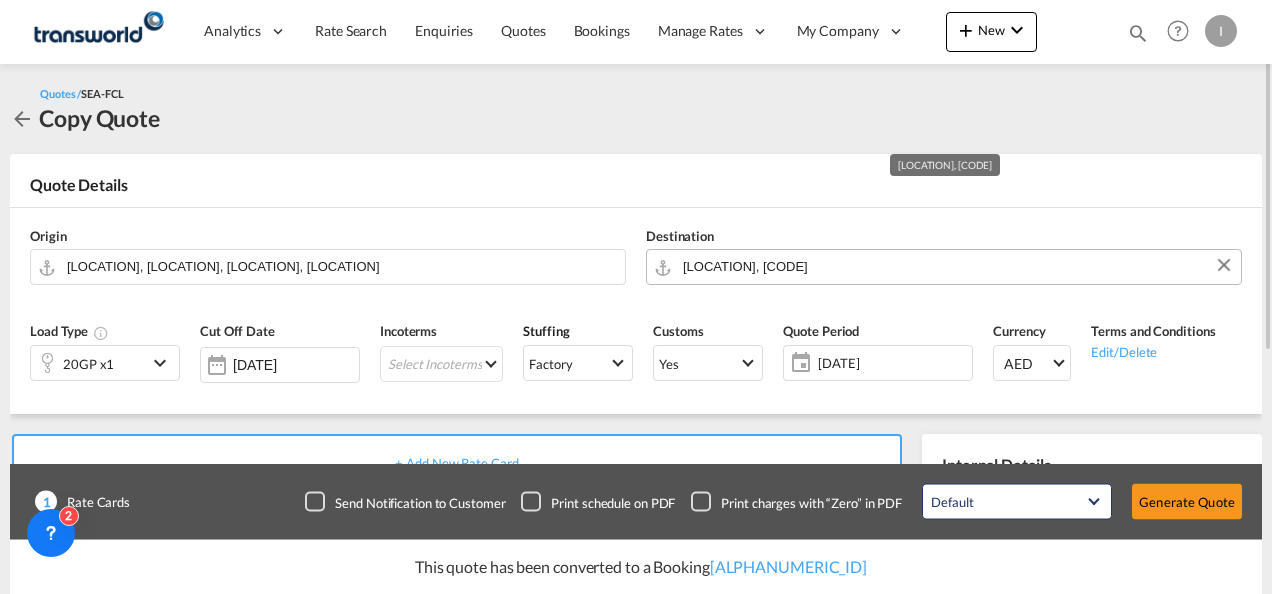 click on "[LOCATION], [CODE]" at bounding box center [957, 266] 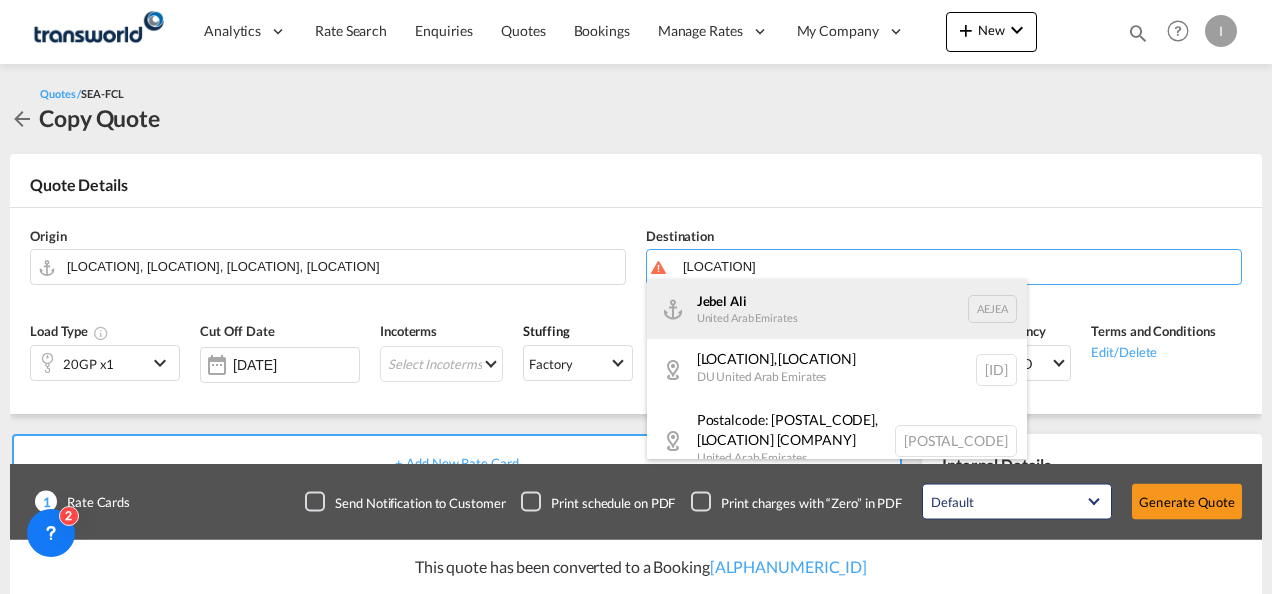 click on "[LOCATION]
[COUNTRY]
[CODE]" at bounding box center [837, 309] 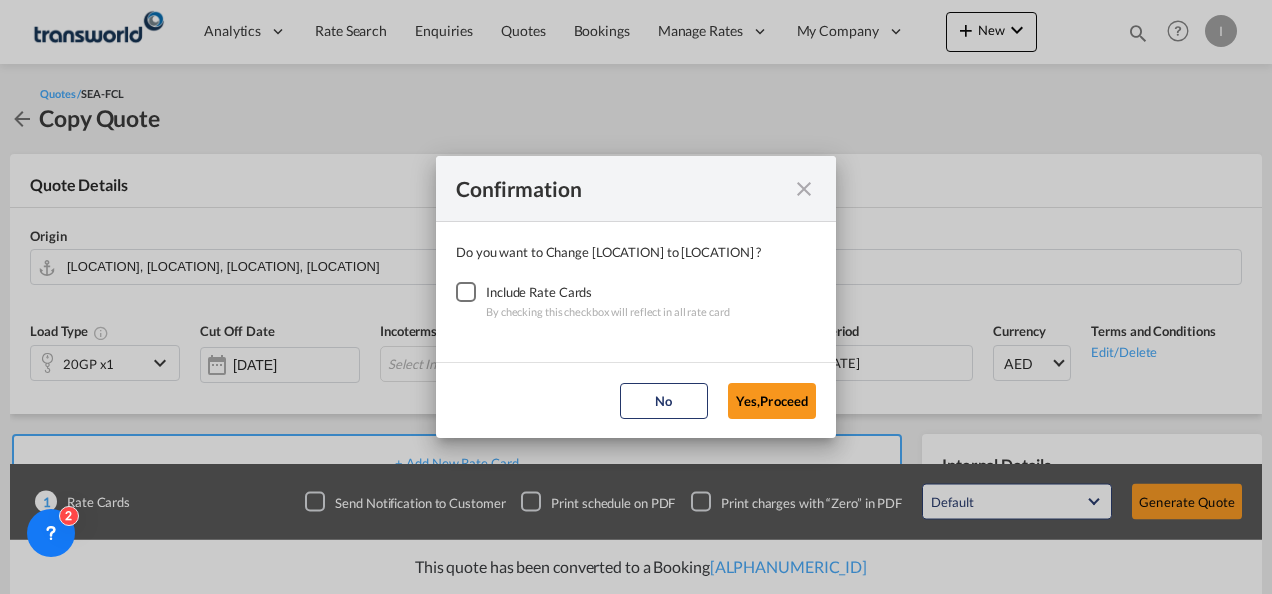 click at bounding box center [466, 292] 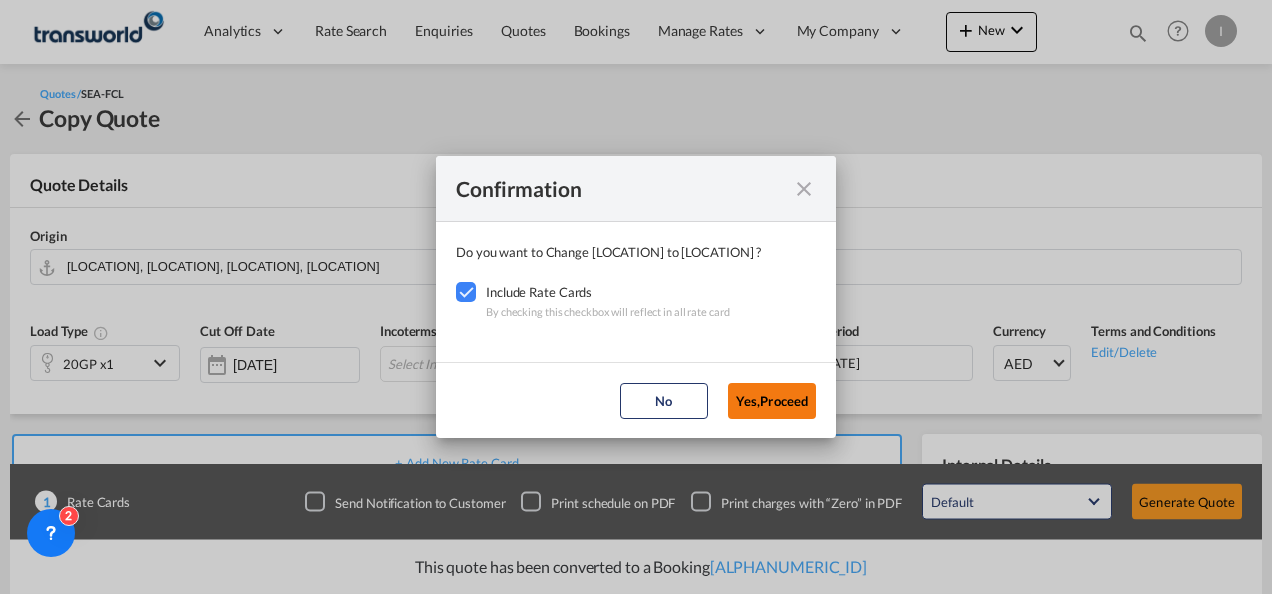 click on "Yes,Proceed" at bounding box center (772, 401) 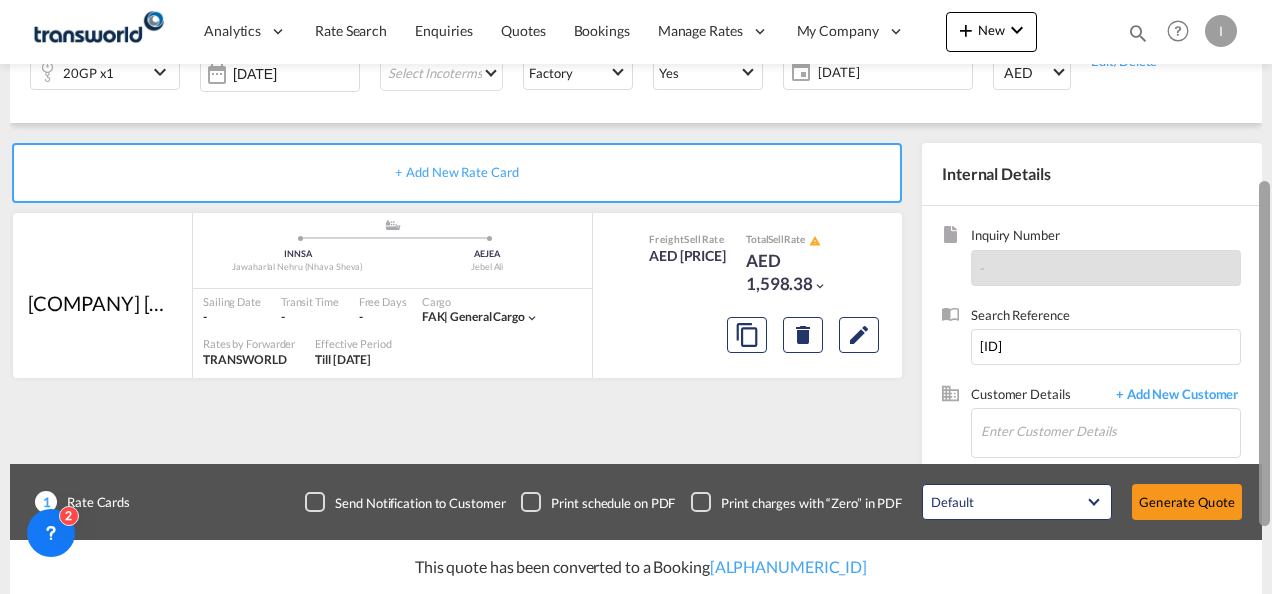 scroll, scrollTop: 299, scrollLeft: 0, axis: vertical 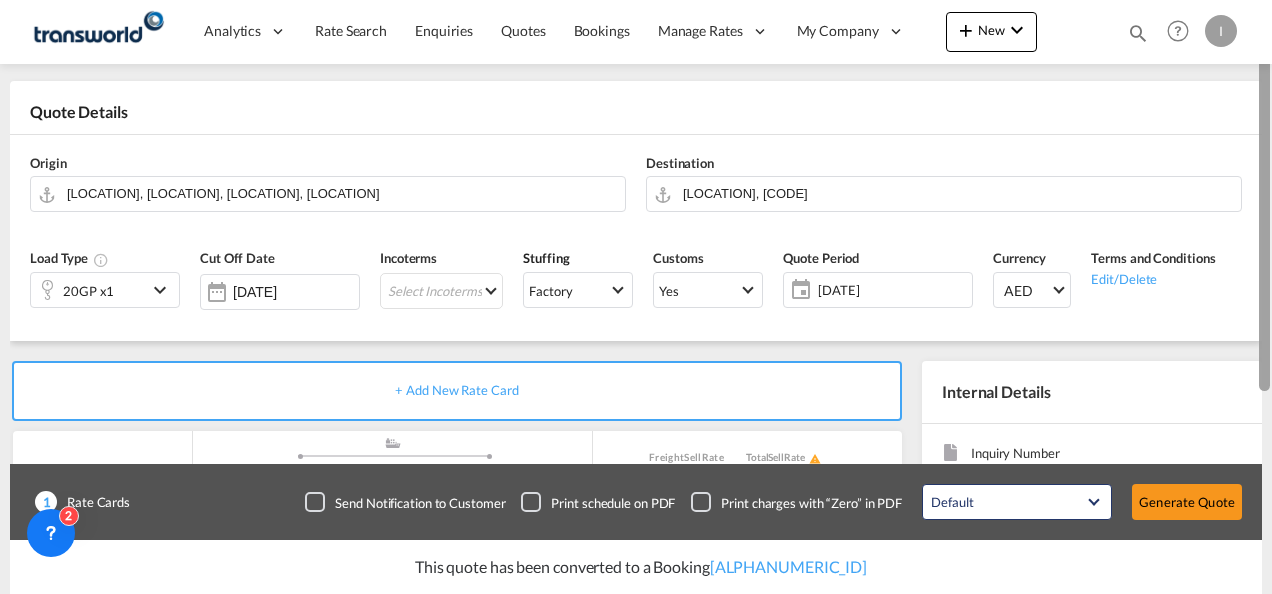 drag, startPoint x: 1264, startPoint y: 185, endPoint x: 1234, endPoint y: 226, distance: 50.803543 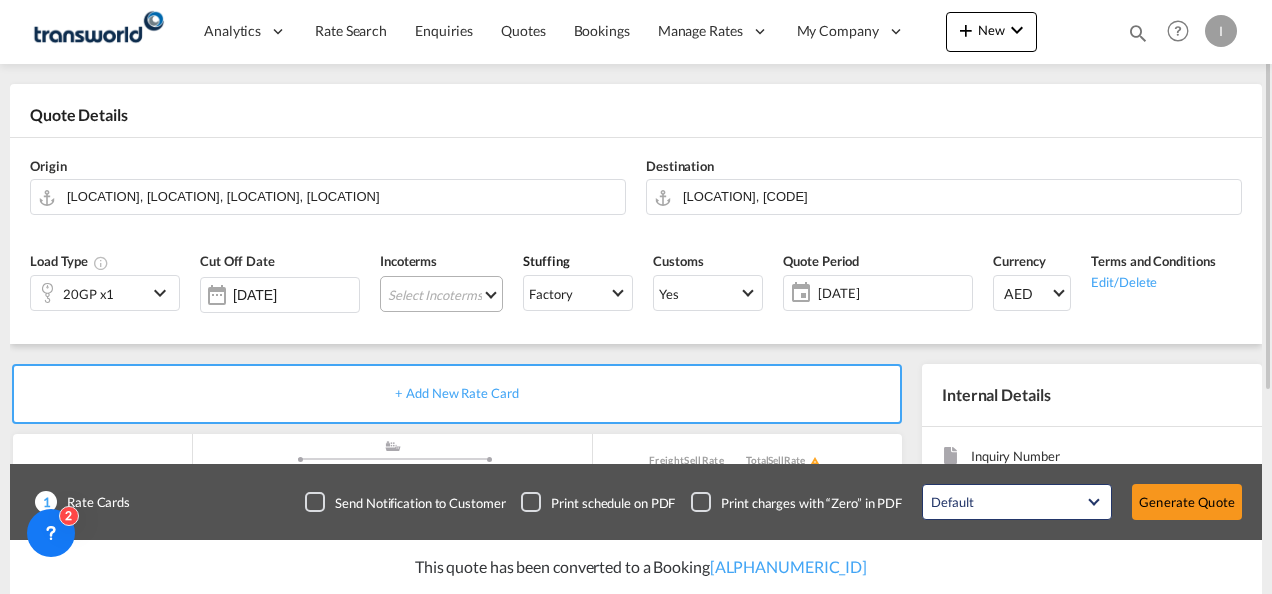 click on "Select Incoterms
CIF - import
Cost,Insurance and Freight FOB - import
Free on Board FAS - import
Free Alongside Ship FOB - export
Free on Board EXW - export
Ex Works CFR - export
Cost and Freight DAP - import
Delivered at Place DDP - export
Delivery Duty Paid DPU - export
Delivery at Place Unloaded CPT - export
Carrier Paid to DPU - import
Delivery at Place Unloaded CFR - import
Cost and Freight EXW - import
Ex Works FCA - import
Free Carrier CIF - export
Cost,Insurance and Freight DAP - export
Delivered at Place CIP - export
Carriage and Insurance Paid to FCA - export
Free Carrier CIP - import
Carriage and Insurance Paid to CPT - import
Carrier Paid to FAS - export
Free Alongside Ship" at bounding box center (441, 294) 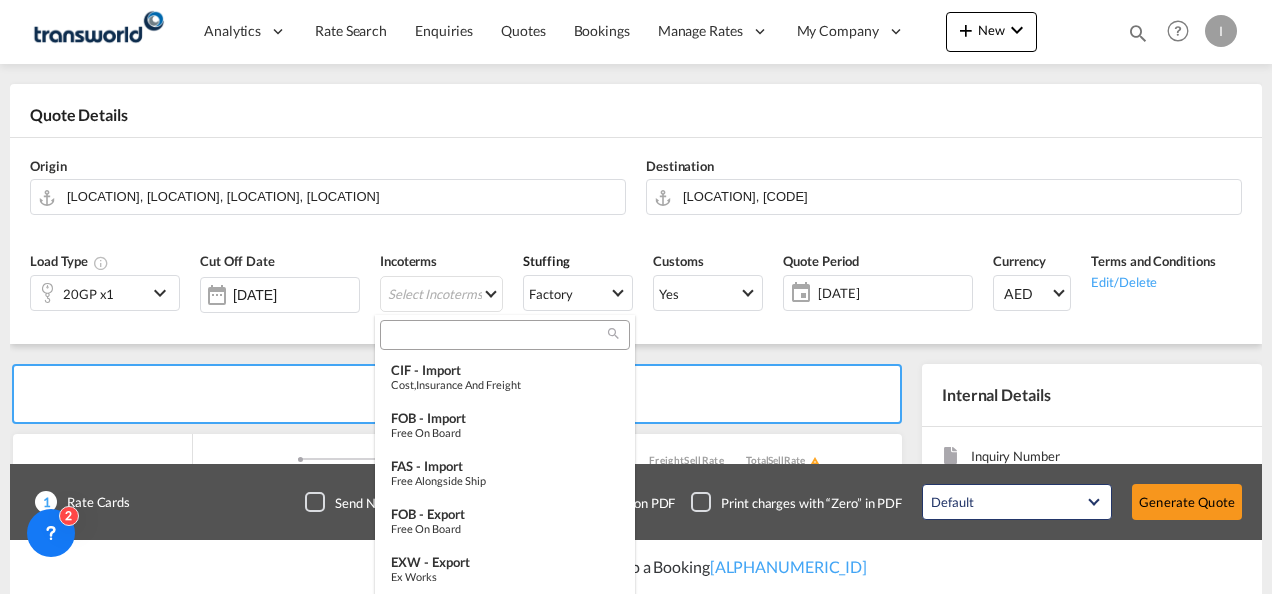 click at bounding box center (497, 335) 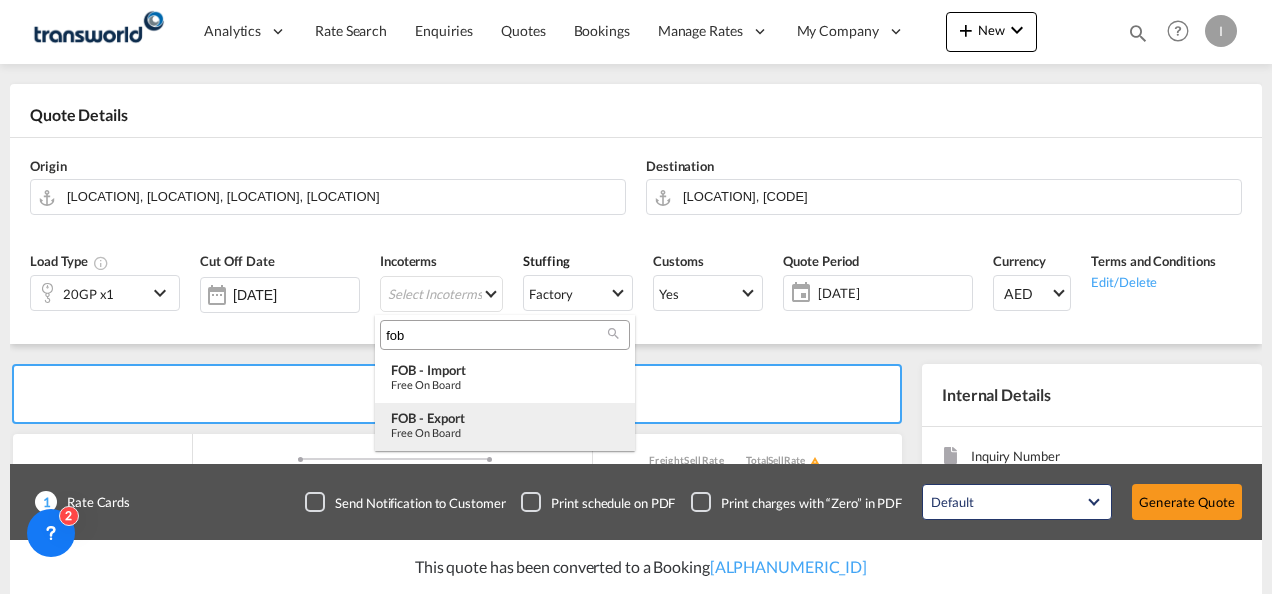 type on "fob" 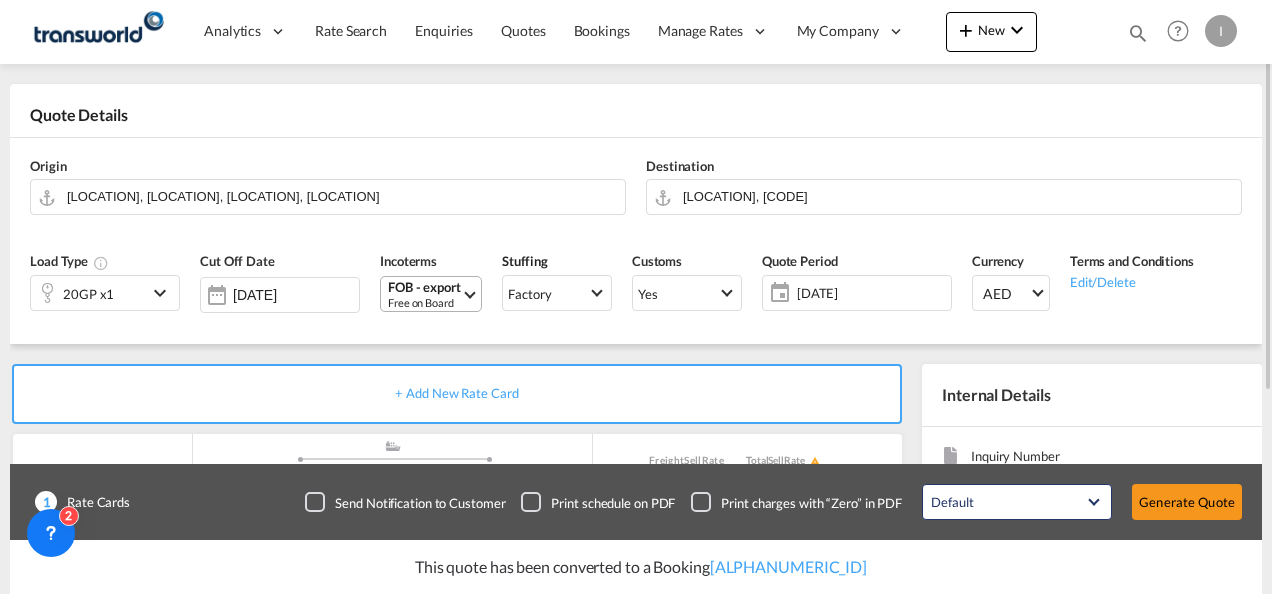 click on "Free on Board" at bounding box center (424, 302) 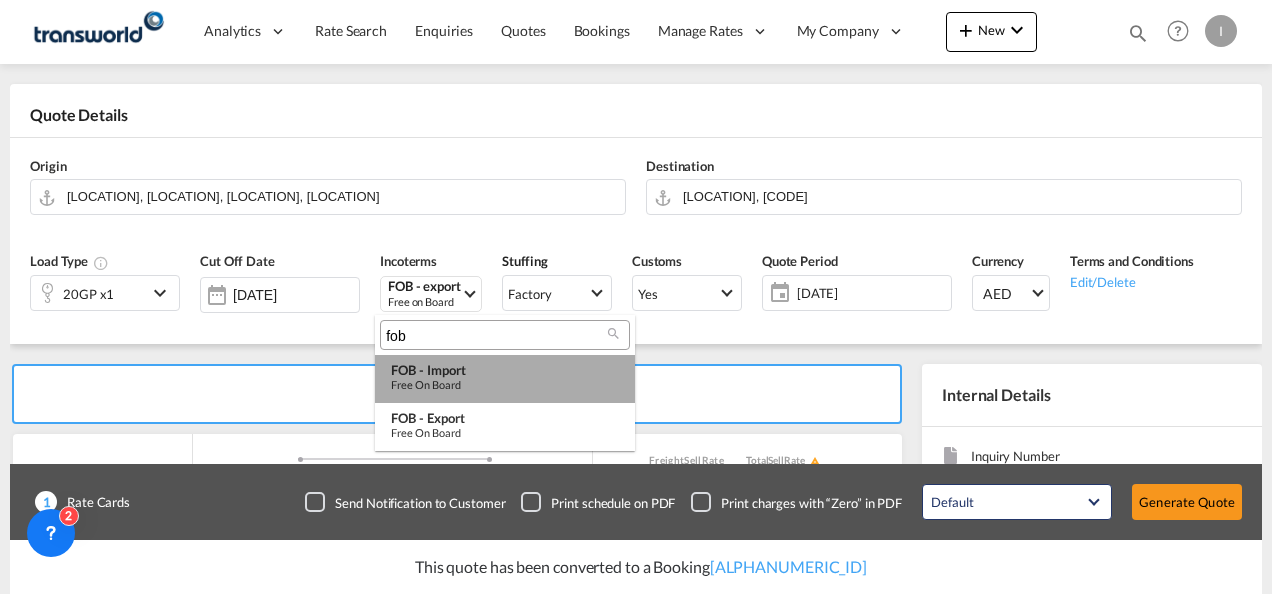 click on "Free on Board" at bounding box center (505, 384) 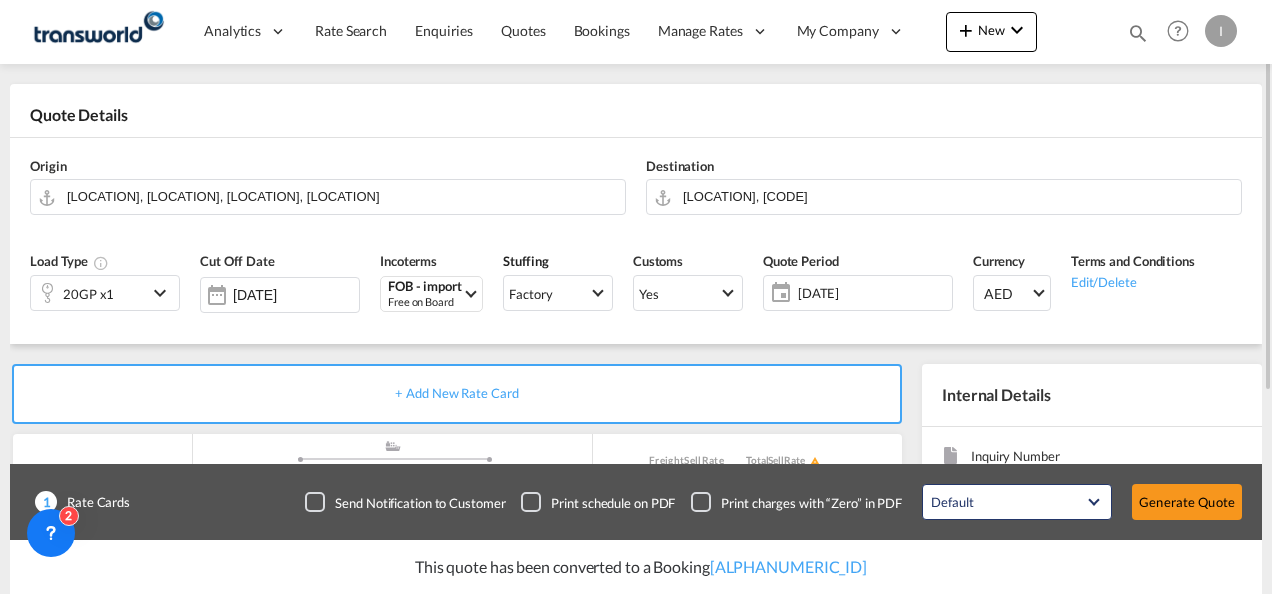 click on "Destination
[LOCATION], [CODE]" at bounding box center [944, 186] 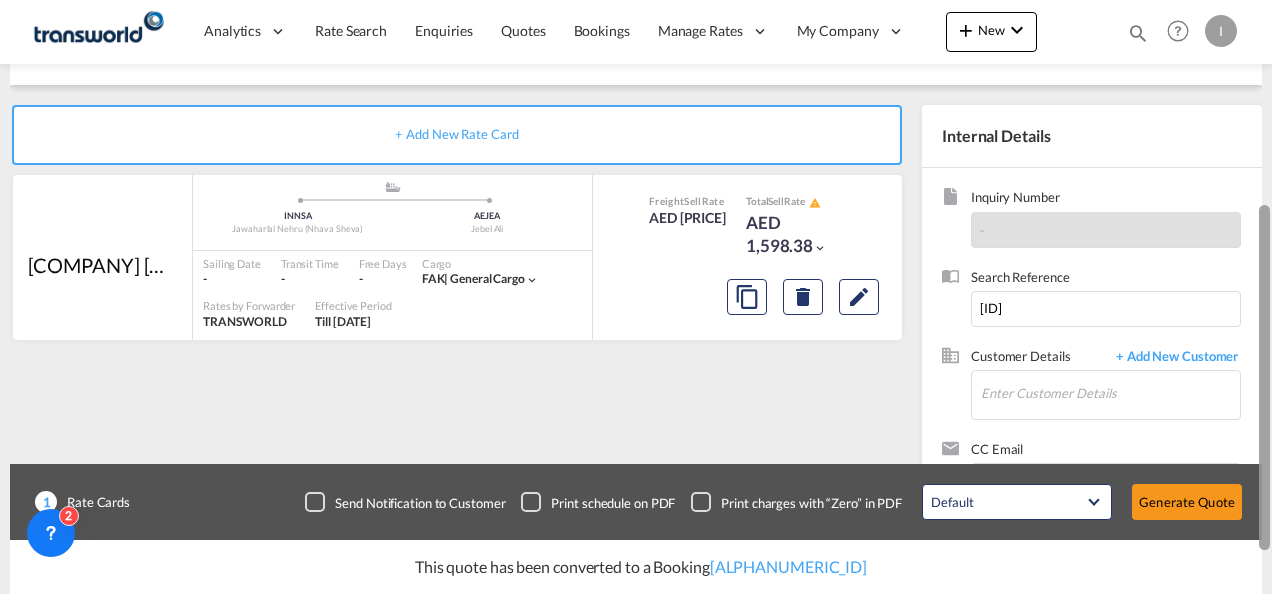 scroll, scrollTop: 335, scrollLeft: 0, axis: vertical 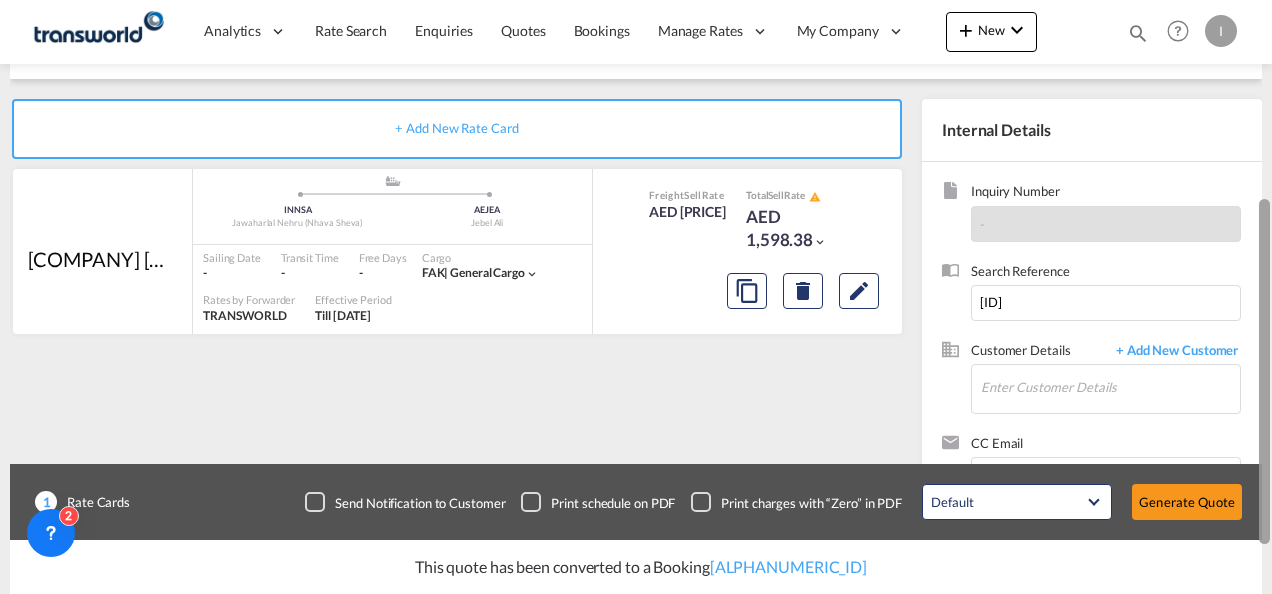 drag, startPoint x: 1267, startPoint y: 162, endPoint x: 1261, endPoint y: 318, distance: 156.11534 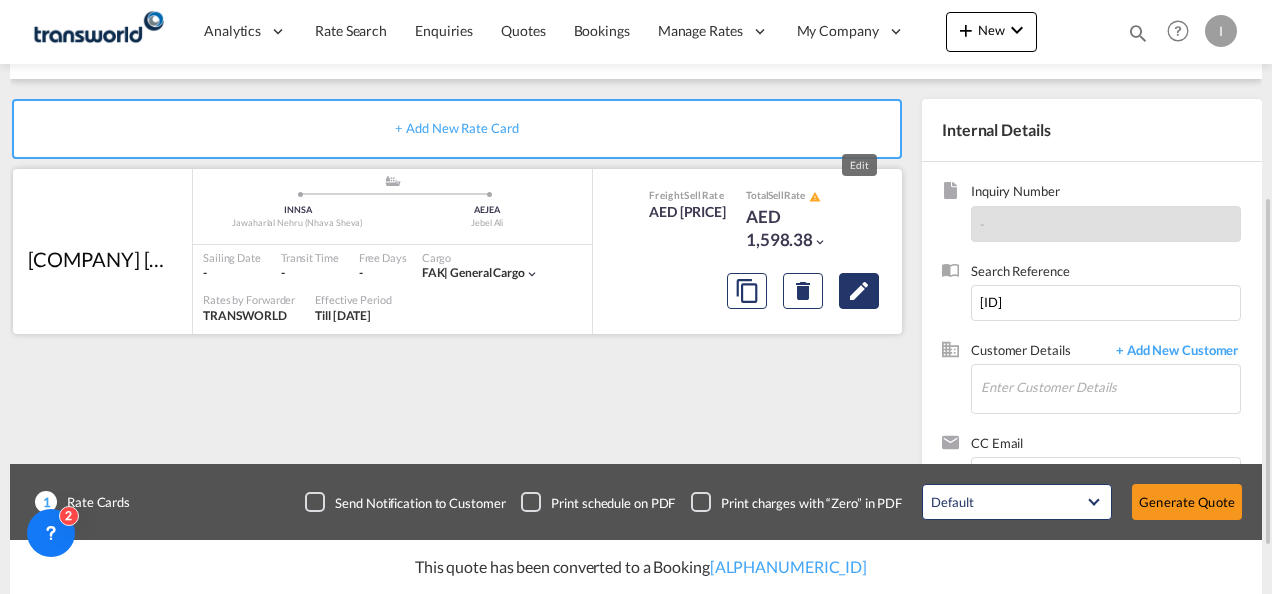 click at bounding box center [859, 291] 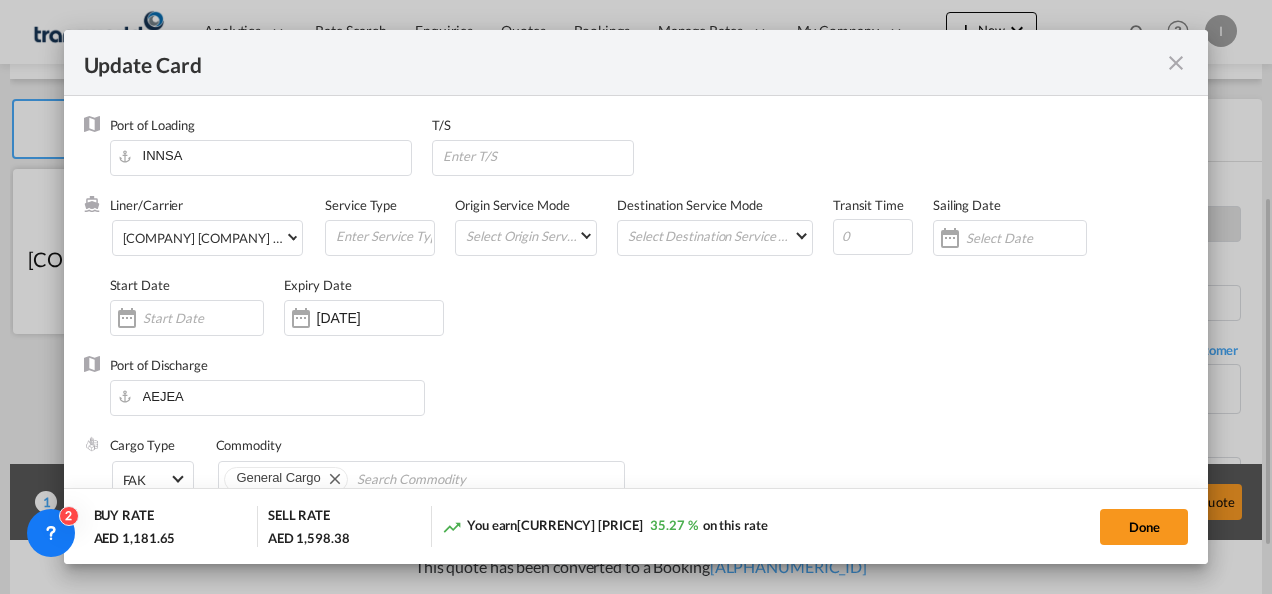 select on "per equipment" 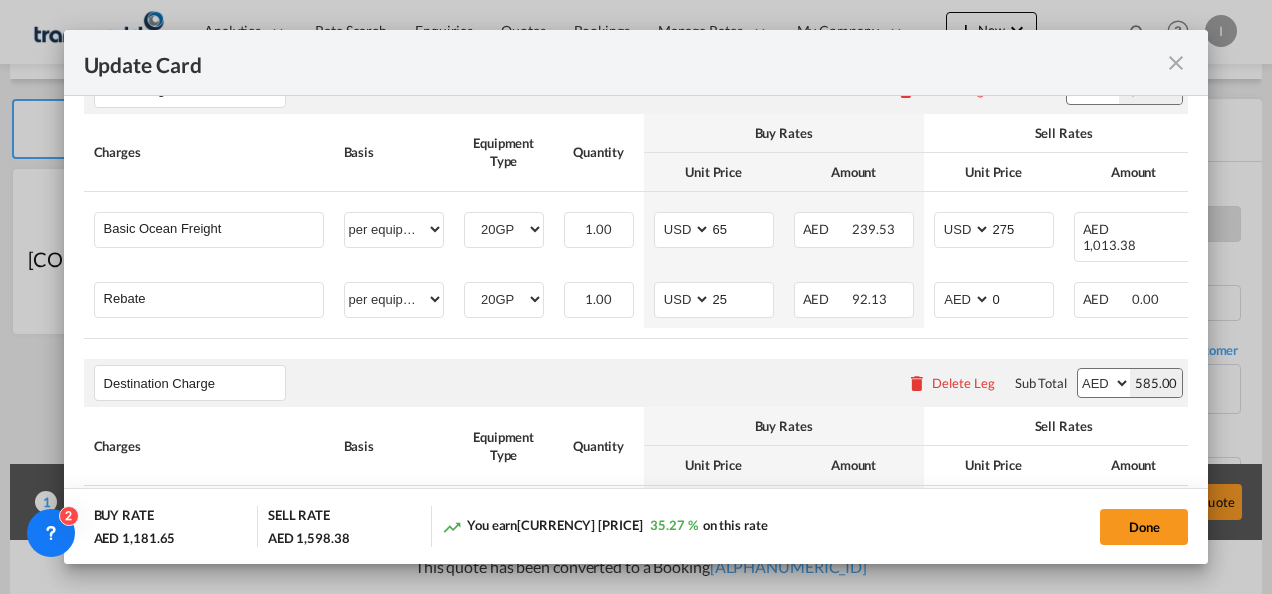 scroll, scrollTop: 570, scrollLeft: 0, axis: vertical 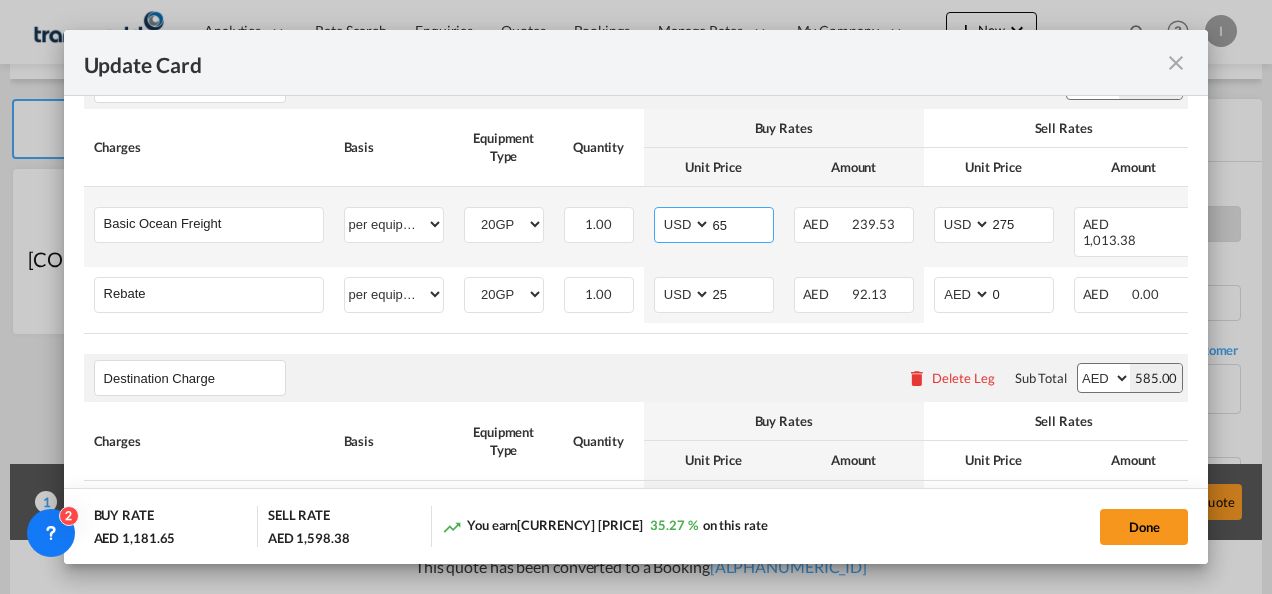 click on "65" at bounding box center [742, 223] 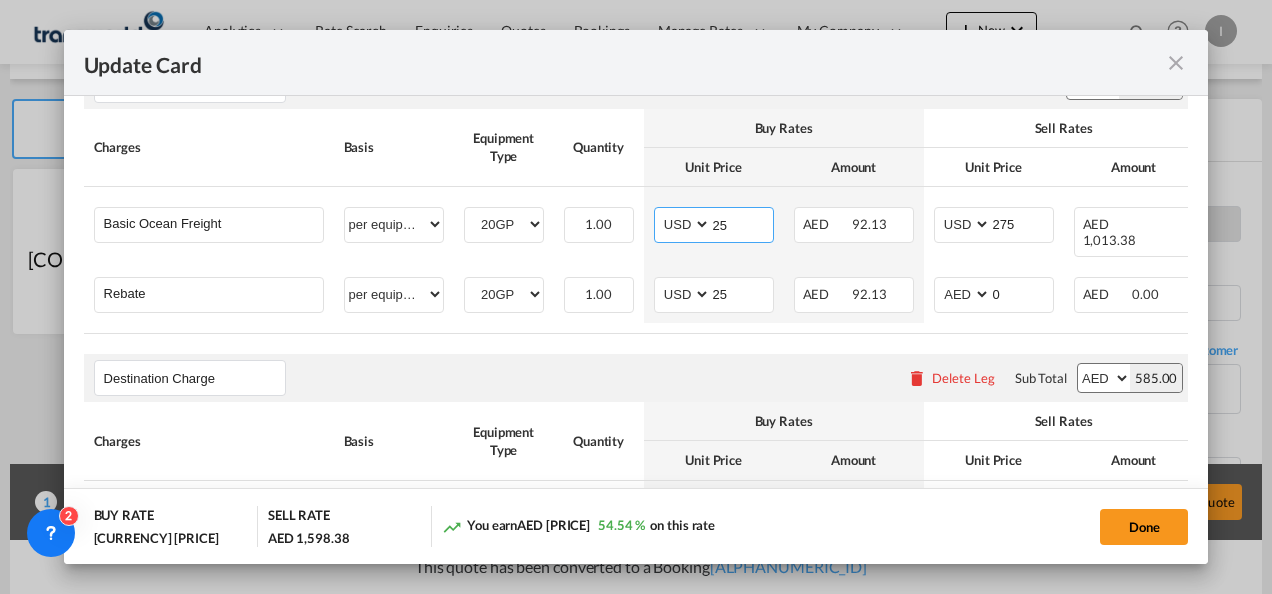 type on "25" 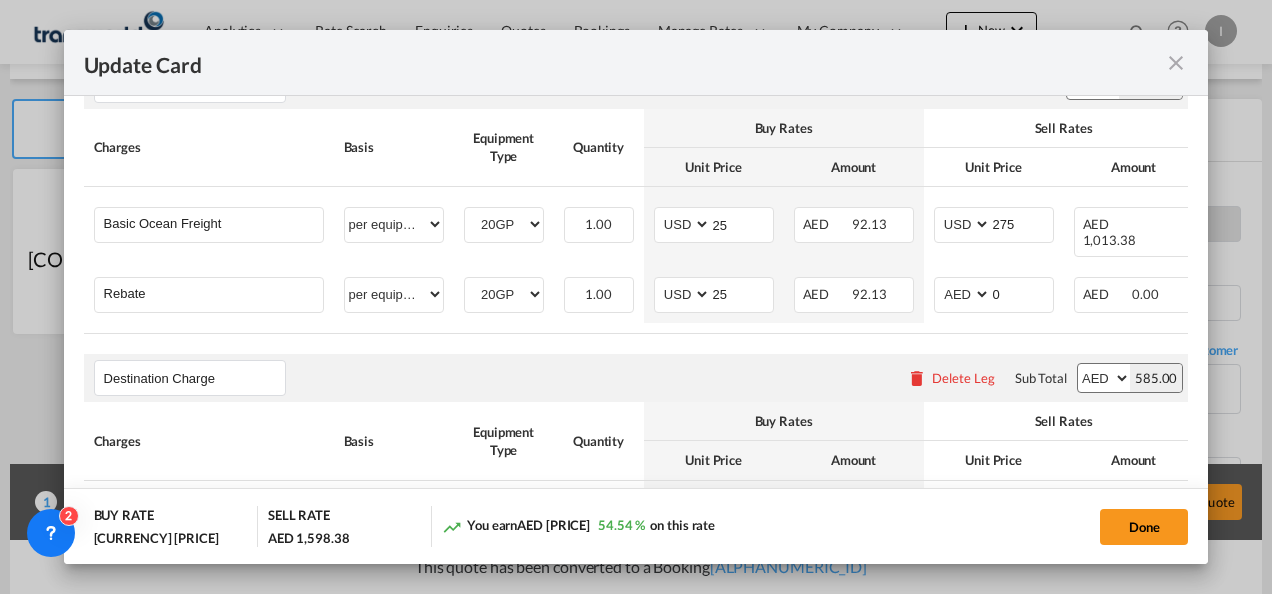 click on "Destination Charge                                                     Please enter leg name   Leg Name Already Exists Delete Leg Sub Total AED AFN ALL AMD ANG AOA ARS AUD AWG AZN BAM BBD BDT BGN BHD BIF BMD BND BOB BRL BSD BTN BWP BYN BZD CAD CDF CHF CLP CNY COP CRC CUC CUP CVE CZK DJF DKK DOP DZD EGP ERN ETB EUR FJD FKP FOK GBP GEL GGP GHS GIP GMD GNF GTQ GYD HKD HNL HRK HTG HUF IDR ILS IMP INR IQD IRR ISK JMD JOD JPY KES KGS KHR KID KMF KRW KWD KYD KZT LAK LBP LKR LRD LSL LYD MAD MDL MGA MKD MMK MNT MOP MRU MUR MVR MWK MXN MYR MZN NAD NGN NIO NOK NPR NZD OMR PAB PEN PGK PHP PKR PLN PYG QAR RON RSD RUB RWF SAR SBD SCR SDG SEK SGD SHP SLL SOS SRD SSP STN SYP SZL THB TJS TMT TND TOP TRY TTD TVD TWD TZS UAH UGX USD UYU UZS VES VND VUV WST XAF XCD XDR XOF XPF YER ZAR ZMW 585.00" at bounding box center [636, 378] 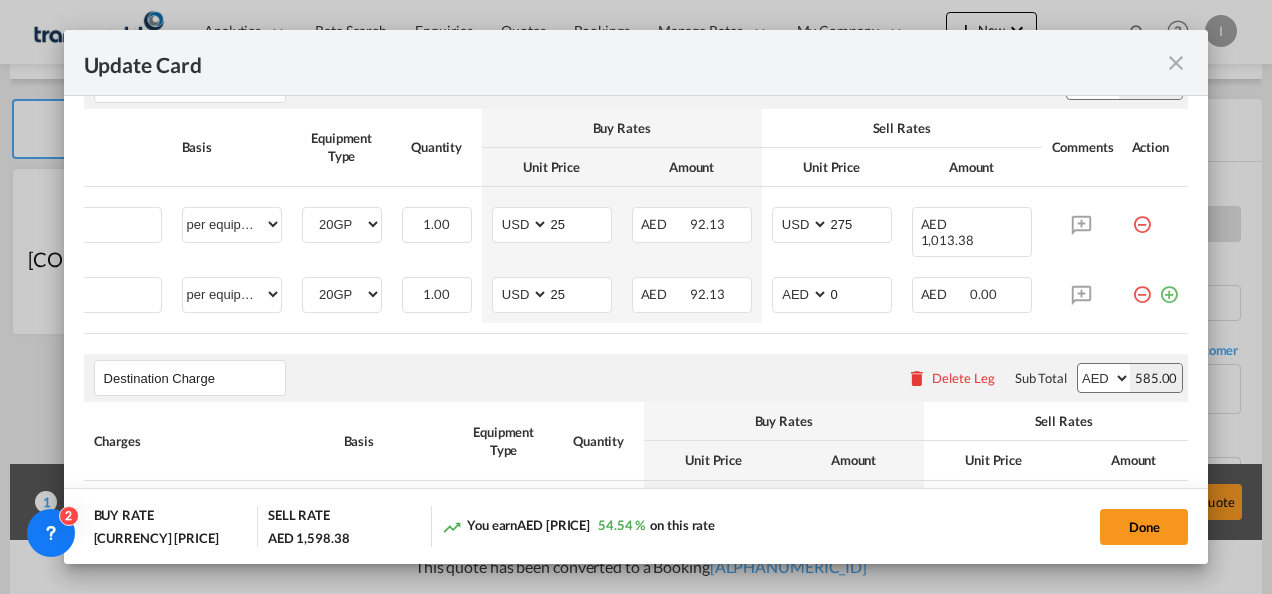 scroll, scrollTop: 0, scrollLeft: 0, axis: both 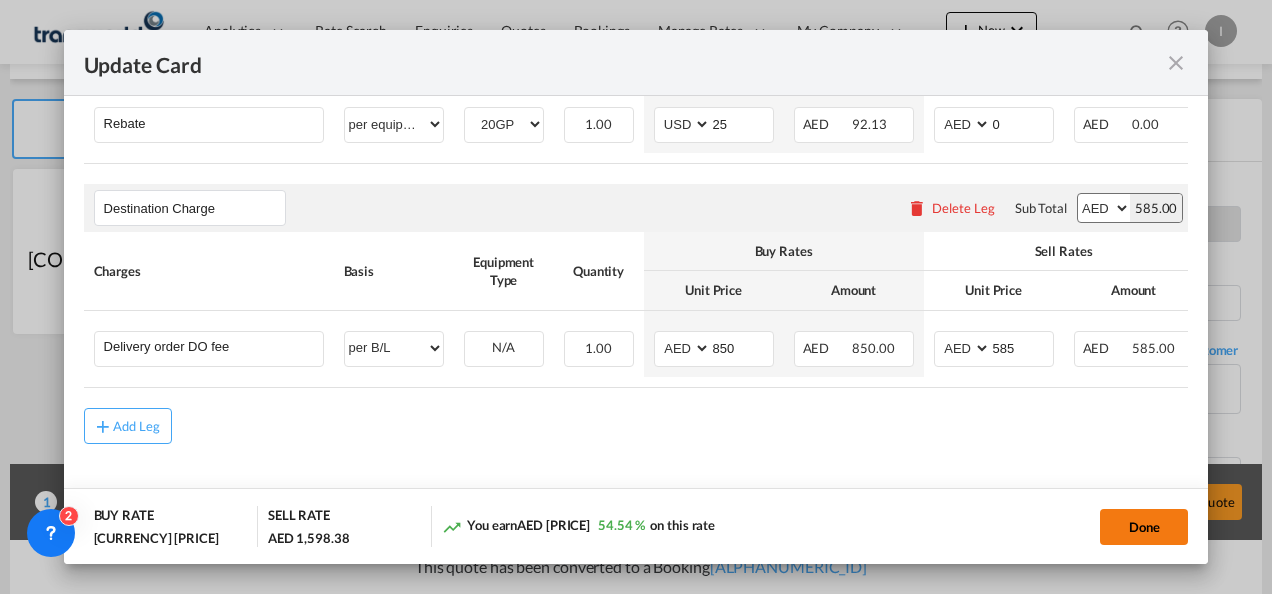 click on "Done" 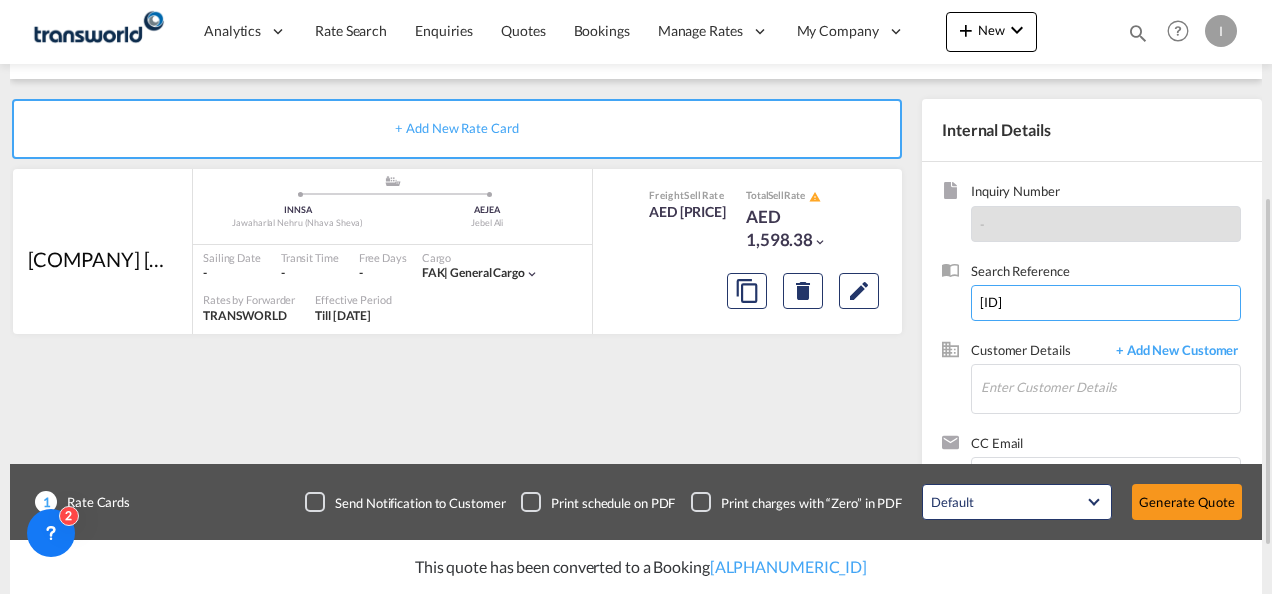 drag, startPoint x: 1063, startPoint y: 297, endPoint x: 940, endPoint y: 298, distance: 123.00407 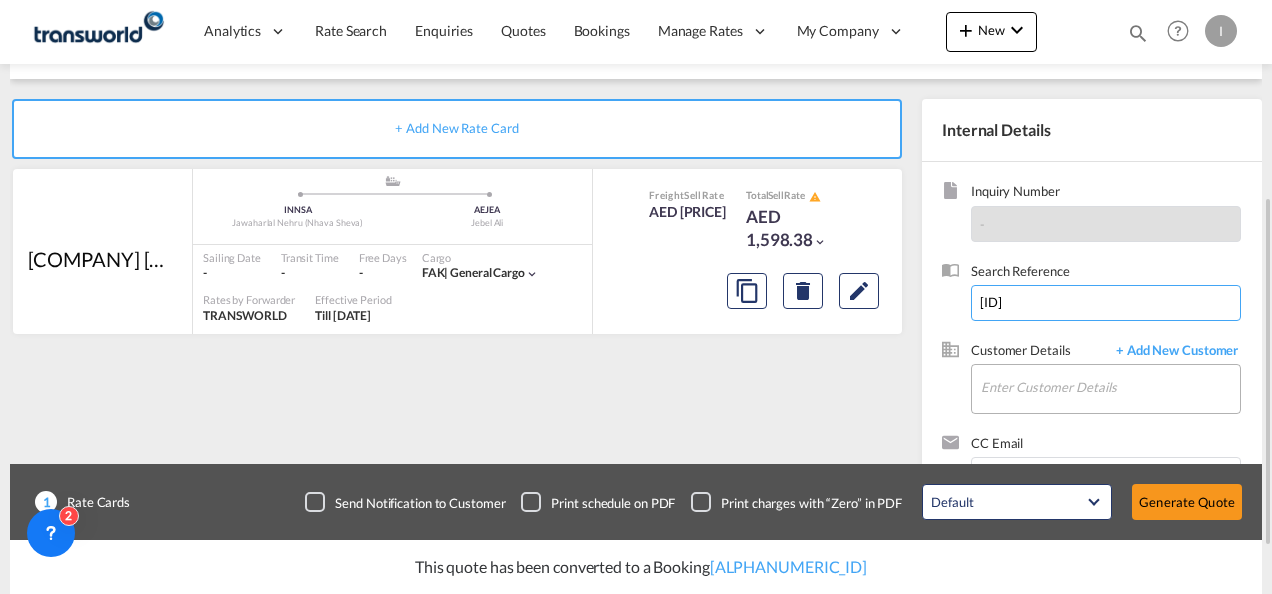 type on "[ID]" 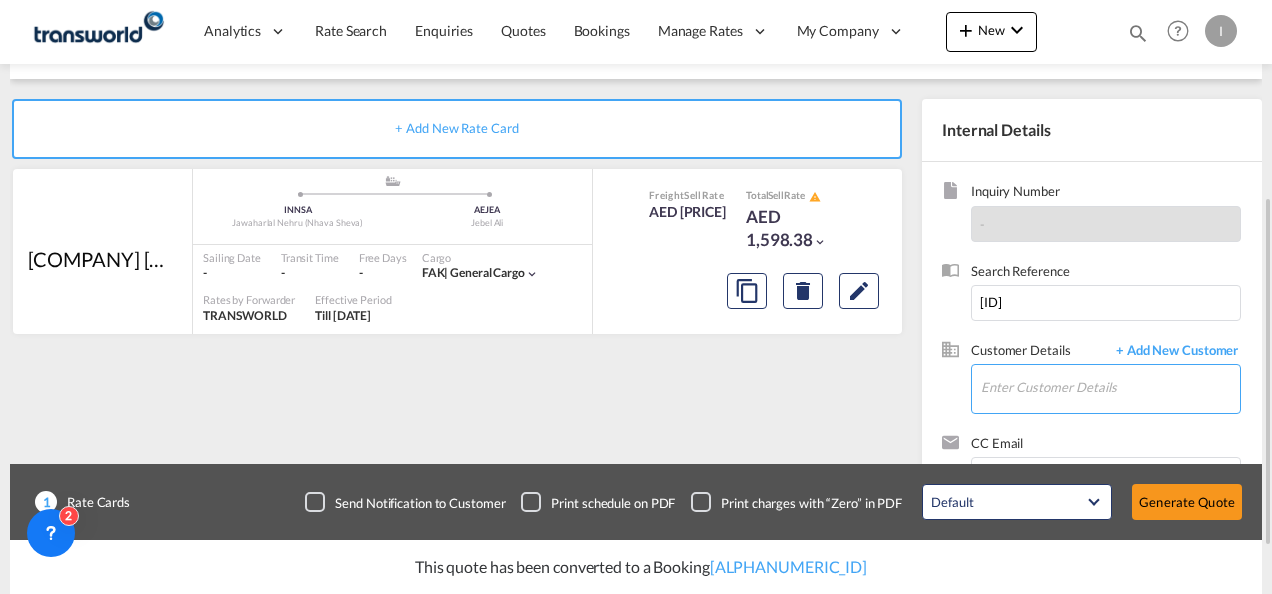 click on "Enter Customer Details" at bounding box center [1110, 387] 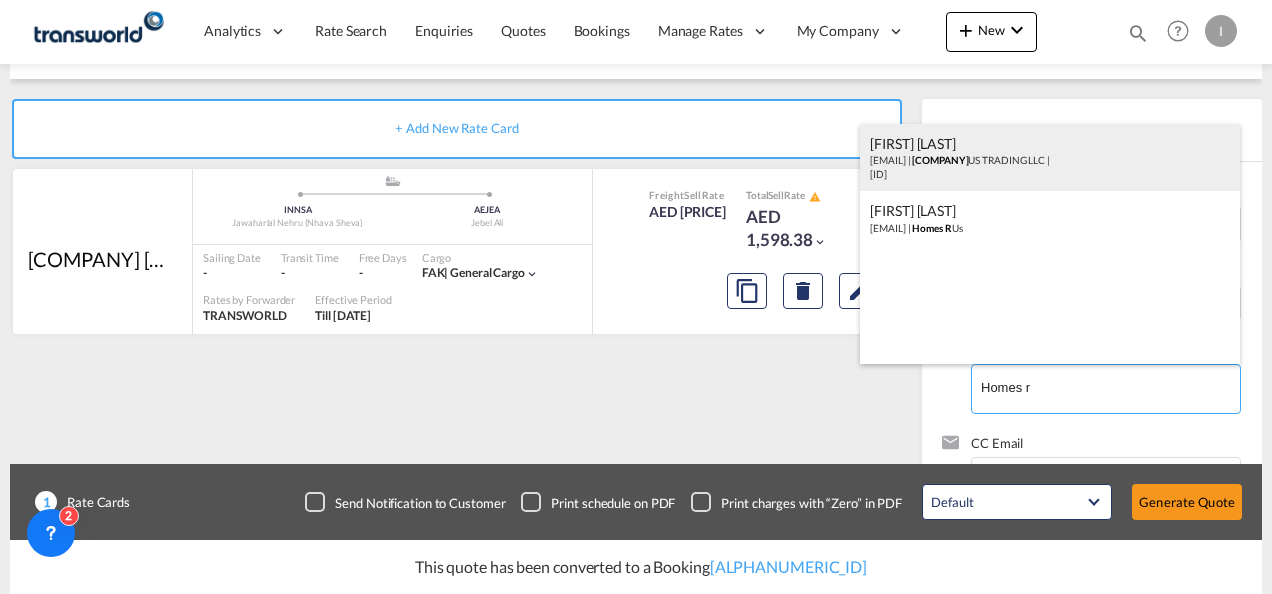 click on "[FIRST] [LAST] [EMAIL]
|      [ID]" at bounding box center [1050, 158] 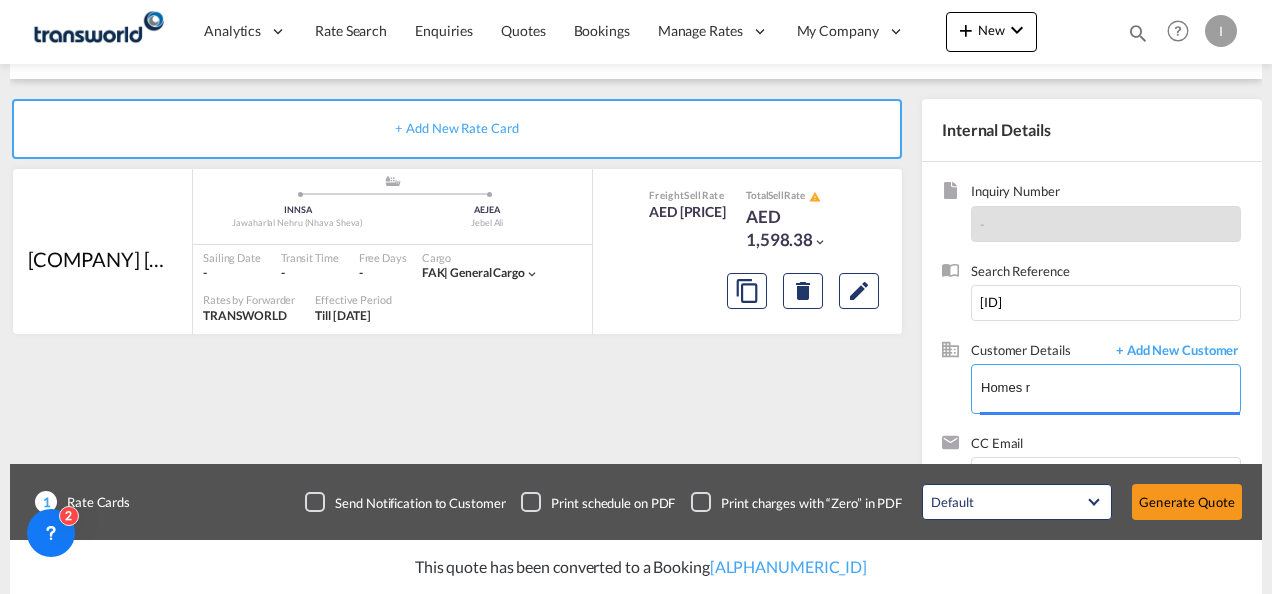type on "[COMPANY], [FIRST] [LAST], [EMAIL]" 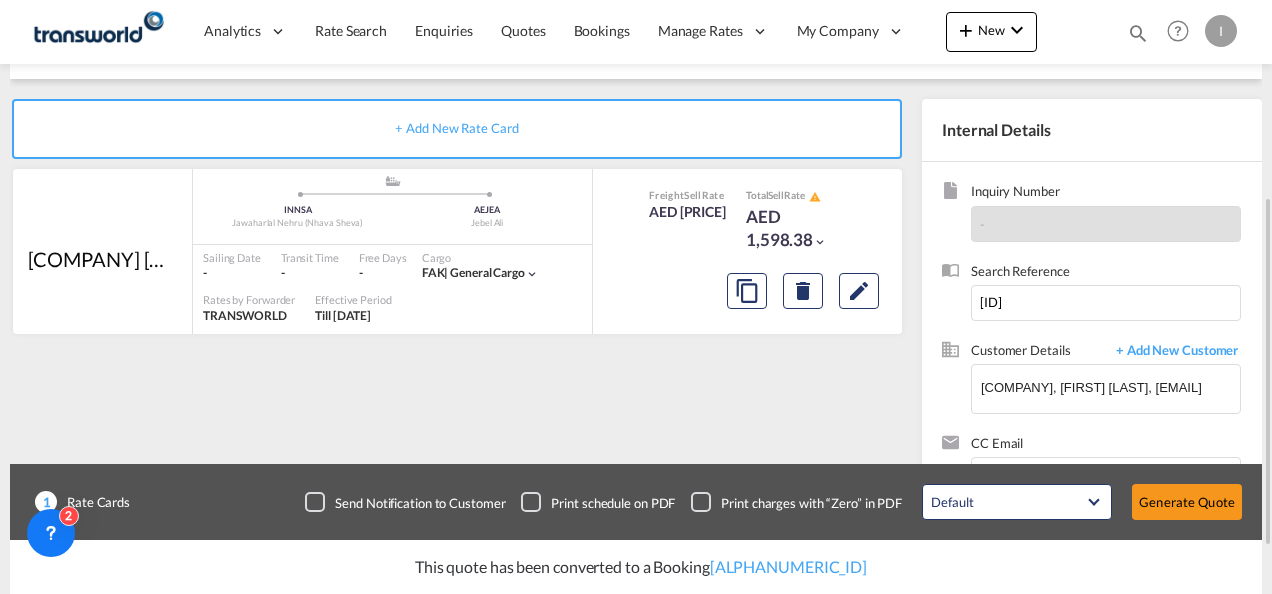 click on "Default
All in
Leg Totals
Default
Generate Quote" at bounding box center [1082, 502] 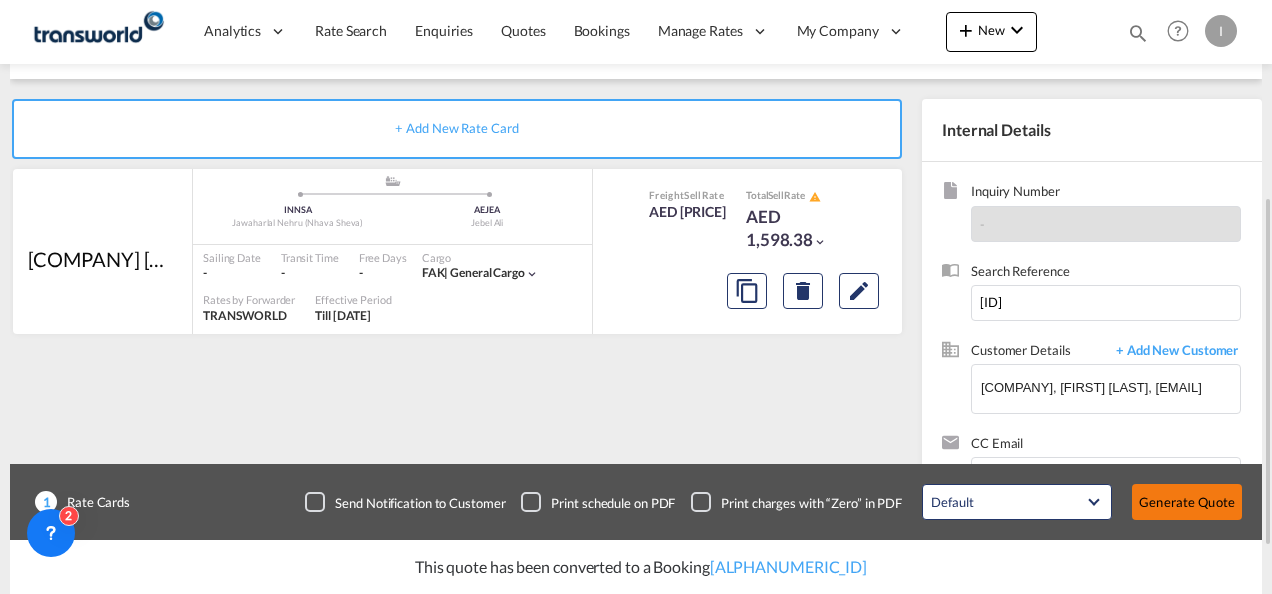 click on "Generate Quote" at bounding box center [1187, 502] 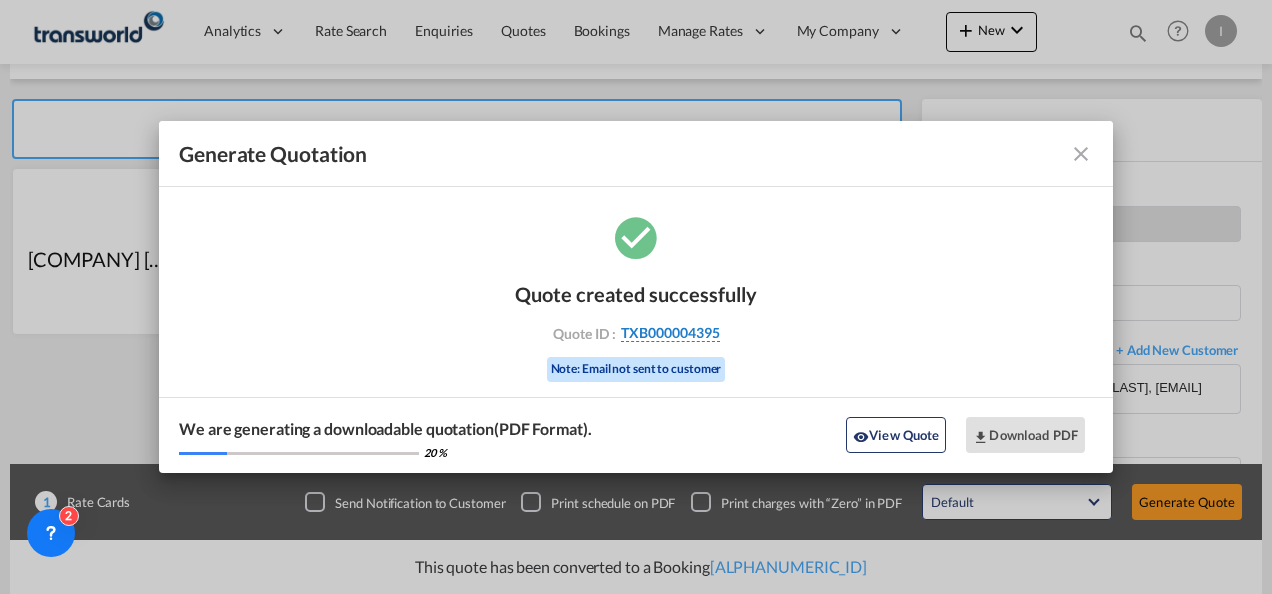 click on "TXB000004395" at bounding box center [670, 333] 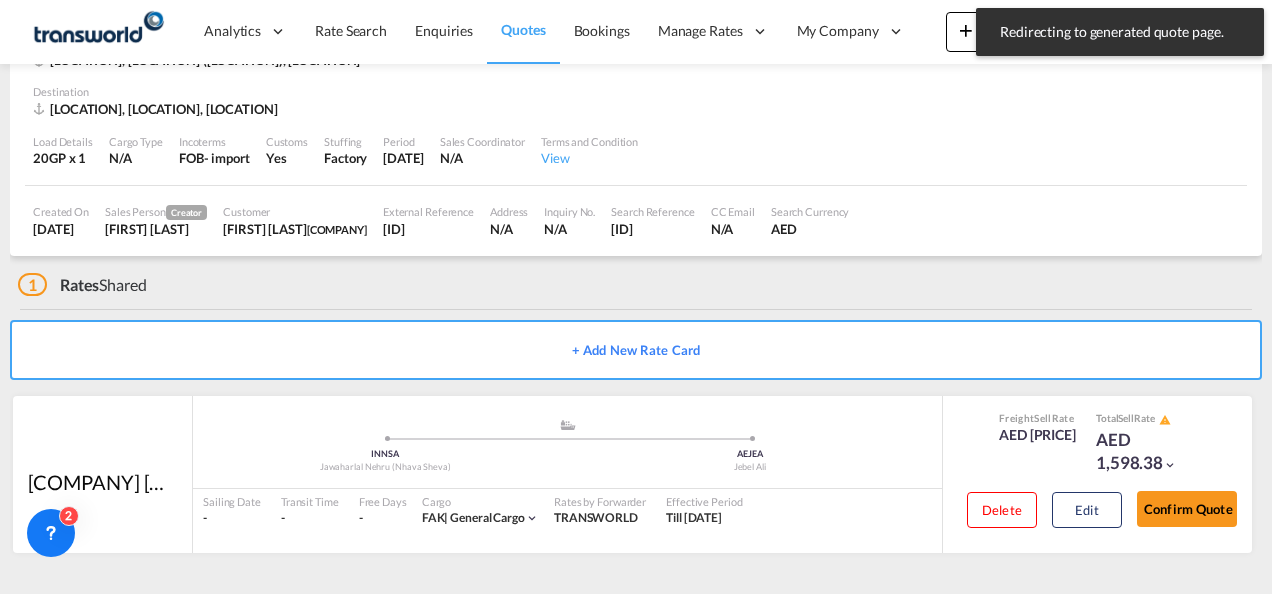 scroll, scrollTop: 124, scrollLeft: 0, axis: vertical 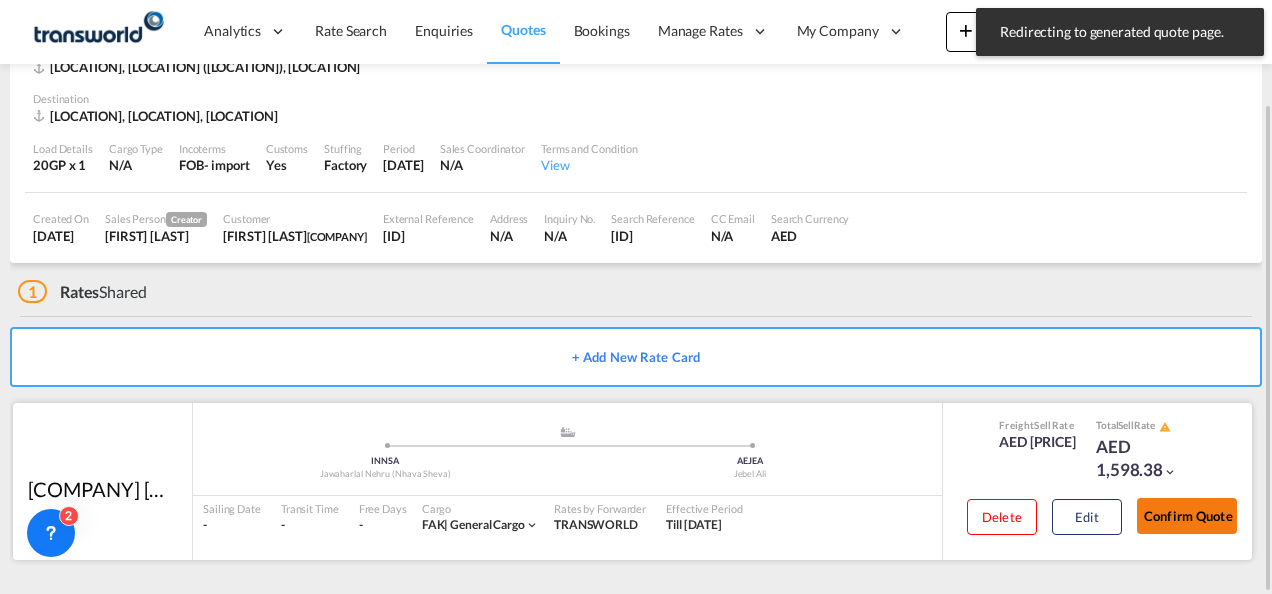 click on "Confirm Quote" at bounding box center (1187, 516) 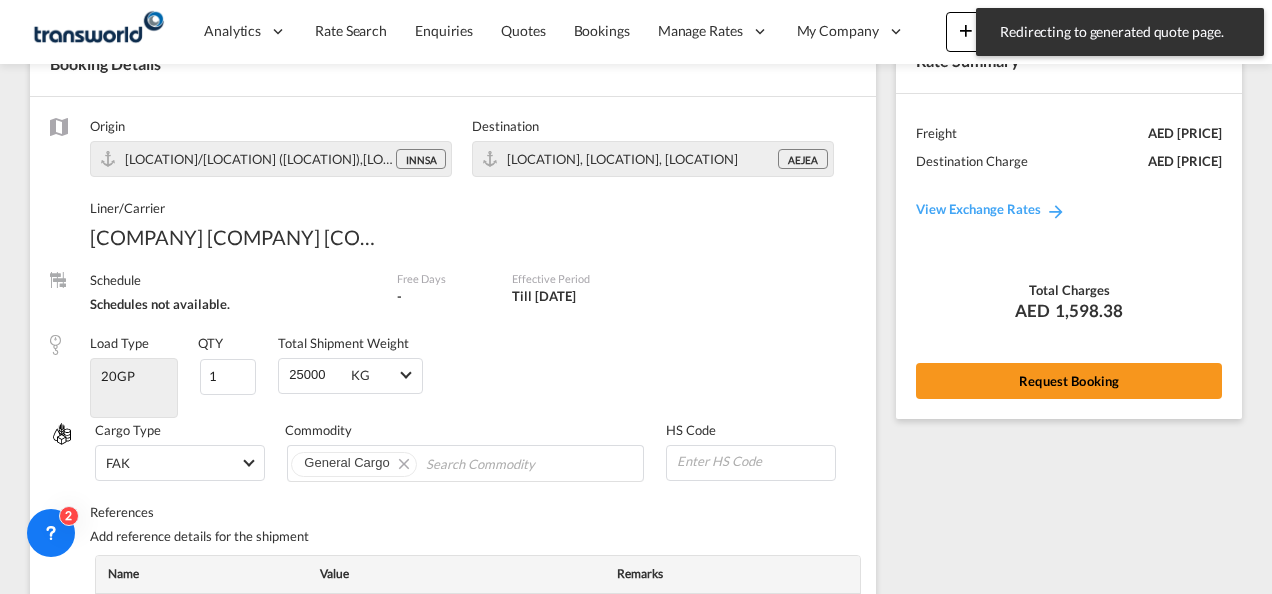 scroll, scrollTop: 811, scrollLeft: 0, axis: vertical 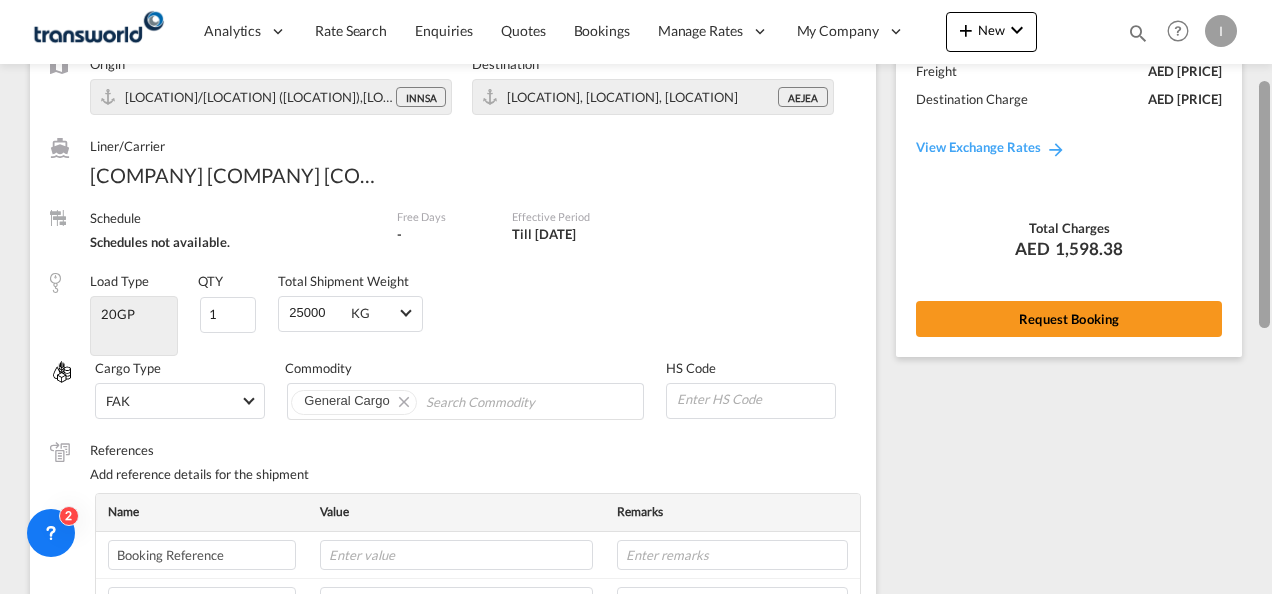 drag, startPoint x: 1260, startPoint y: 436, endPoint x: 1244, endPoint y: 176, distance: 260.49185 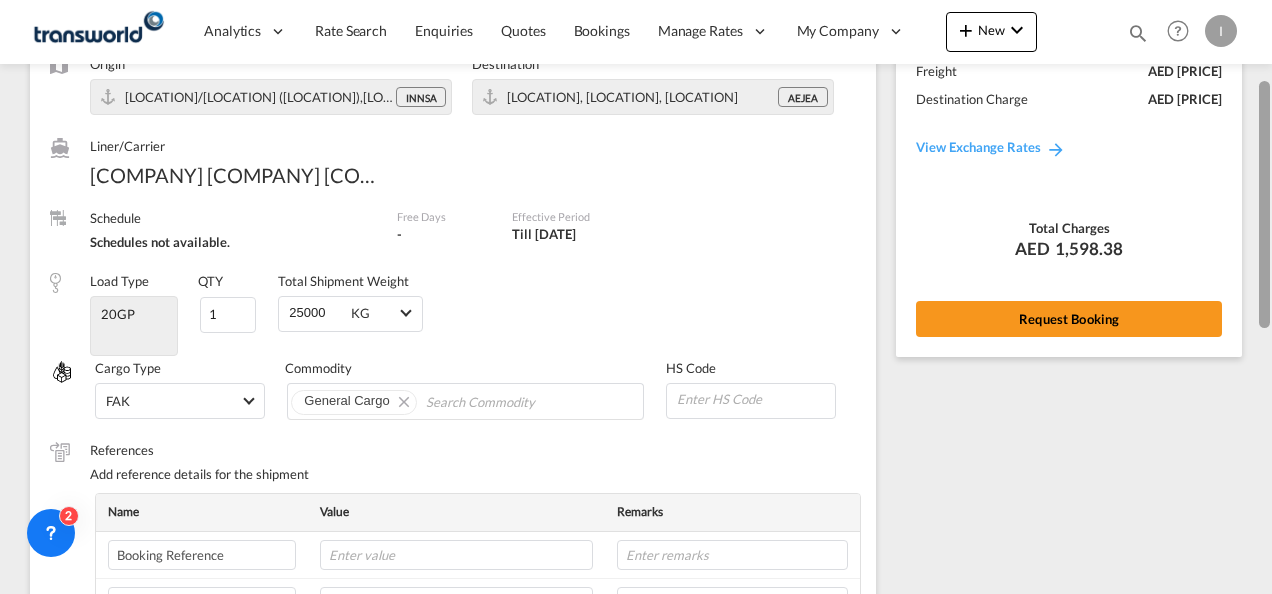 click on "Analytics
Reports
Dashboard
Rate Search
Enquiries
Quotes
Bookings" at bounding box center [636, 297] 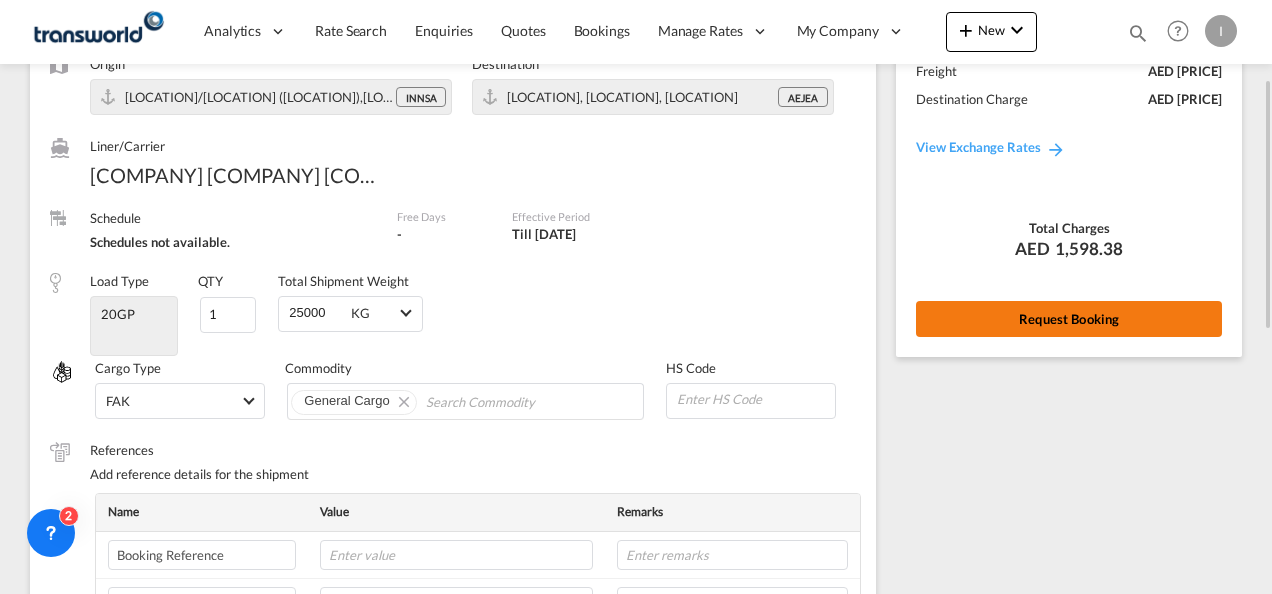 click on "Request Booking" at bounding box center [1069, 319] 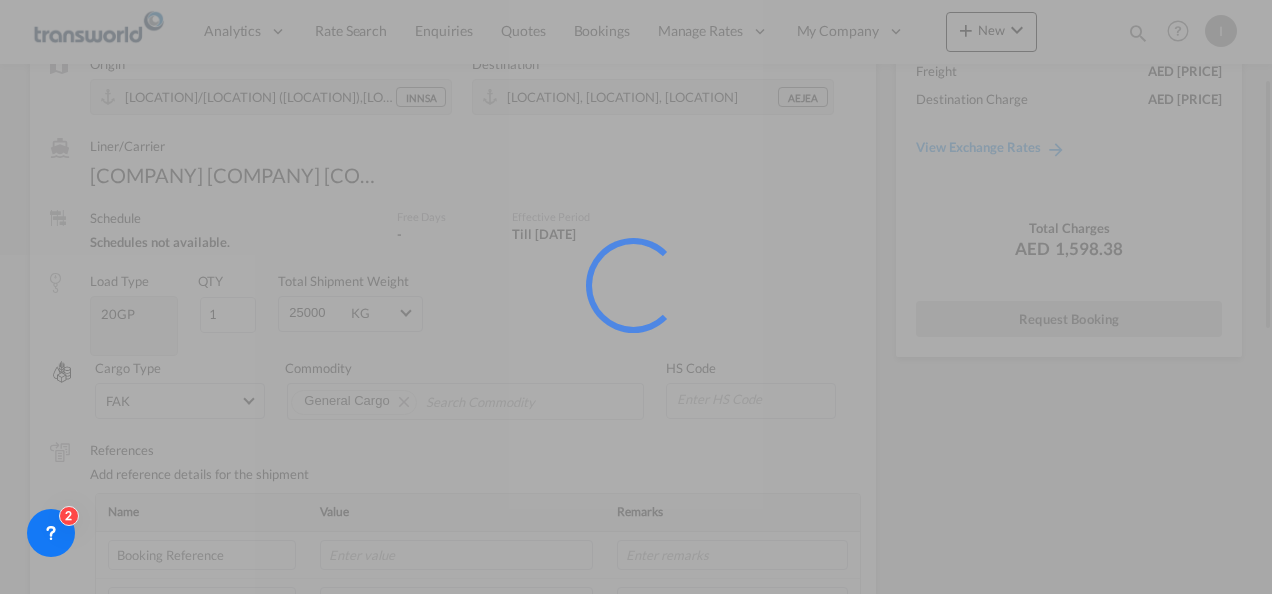 scroll, scrollTop: 37, scrollLeft: 0, axis: vertical 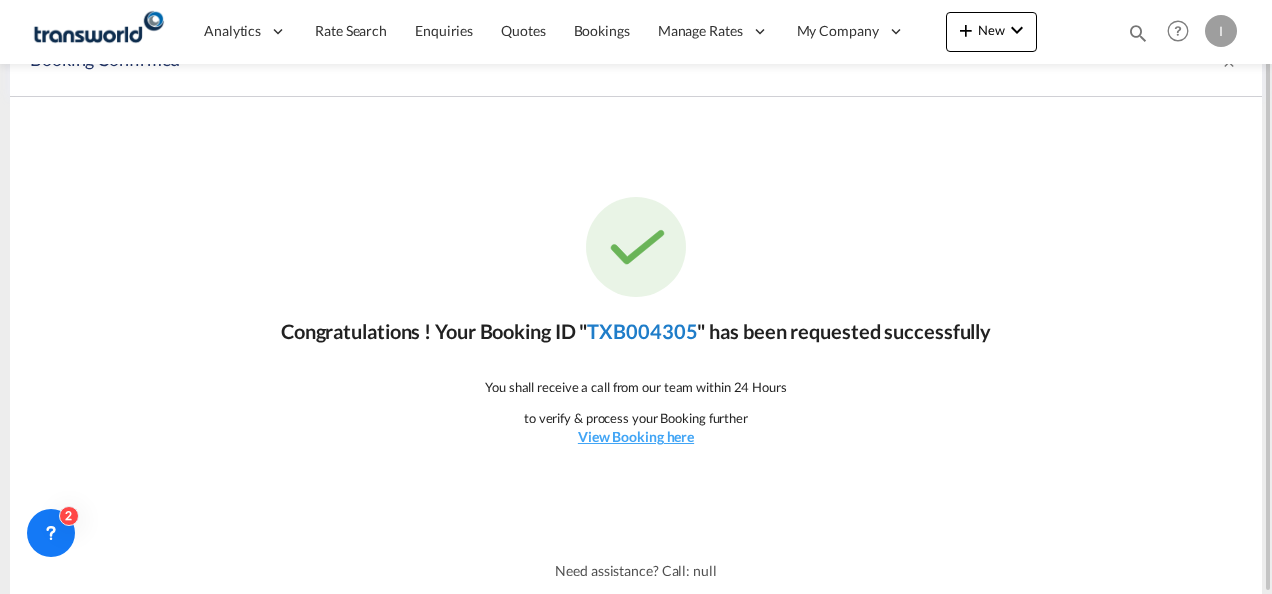 click on "TXB004305" 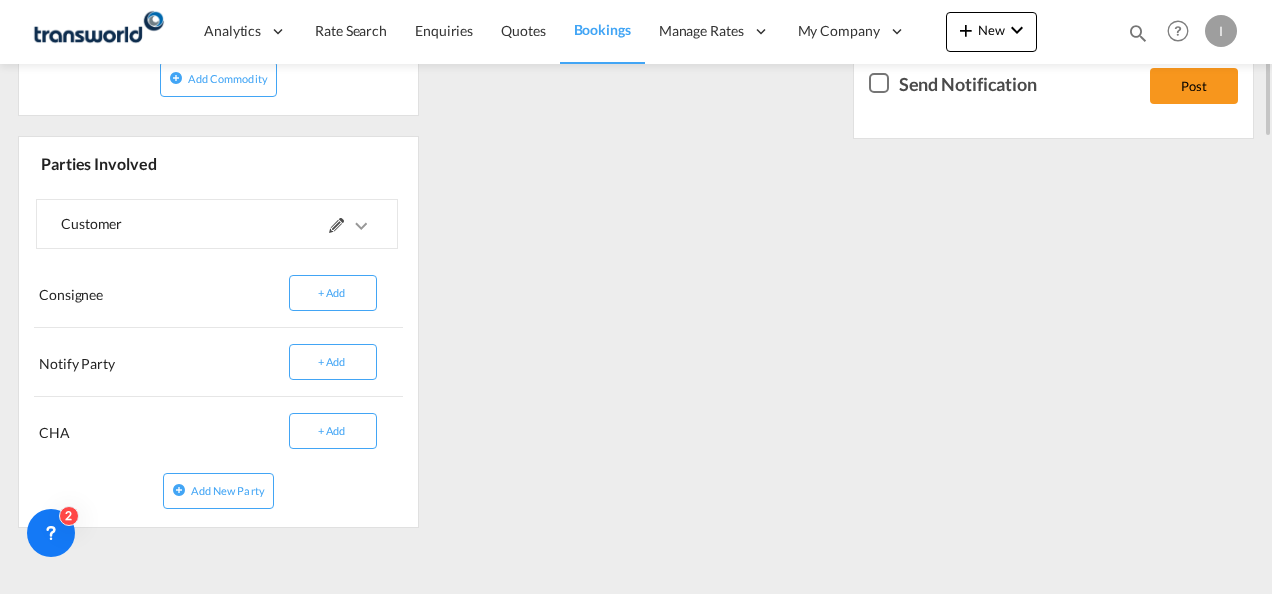 scroll, scrollTop: 633, scrollLeft: 0, axis: vertical 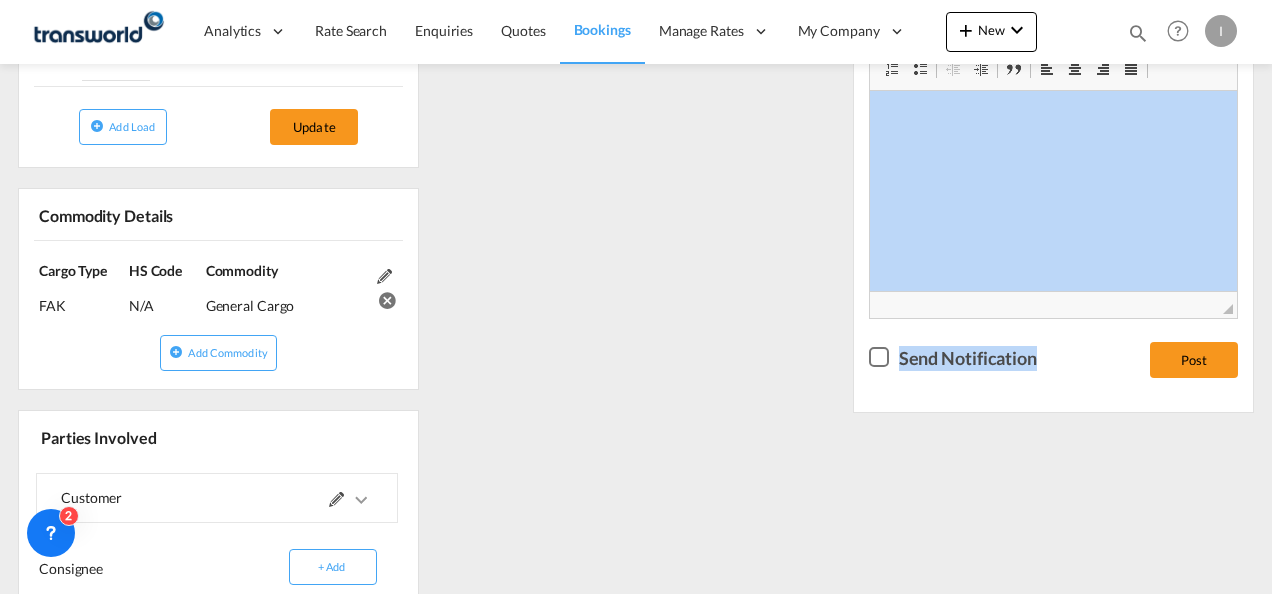 drag, startPoint x: 1270, startPoint y: 304, endPoint x: 1275, endPoint y: 69, distance: 235.05319 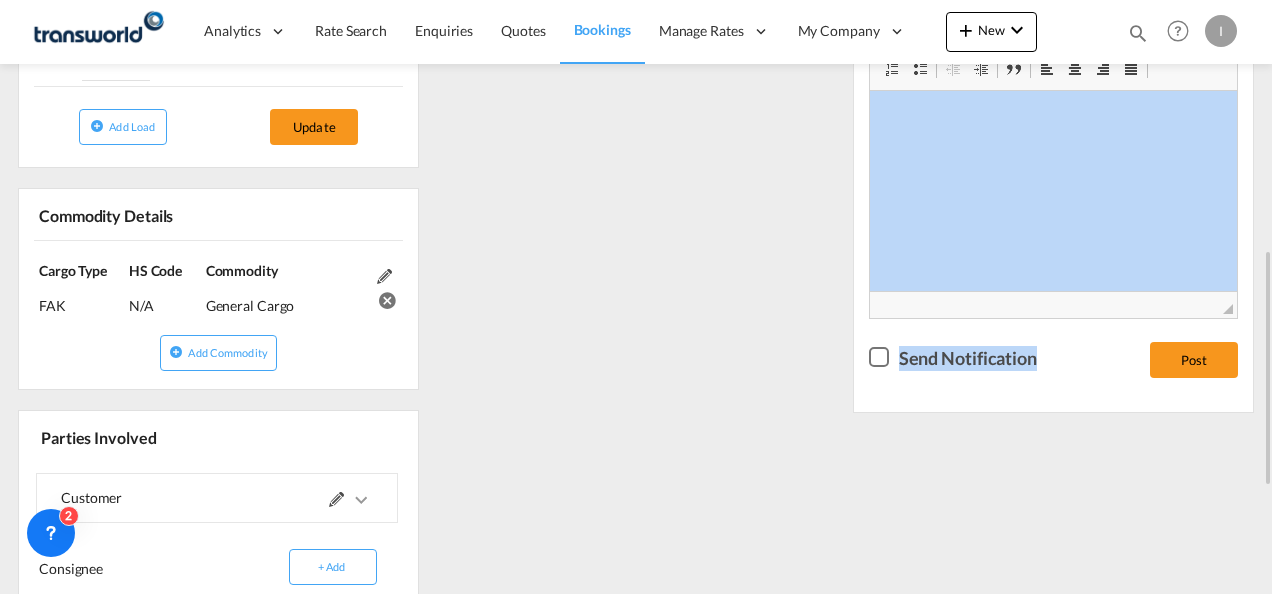 click on "Contact person
[FIRST] [LAST]
Company
[COMPANY] [COMPANY] [COMPANY] Email [EMAIL]
Phone +971 559990002 Address -" at bounding box center [636, 268] 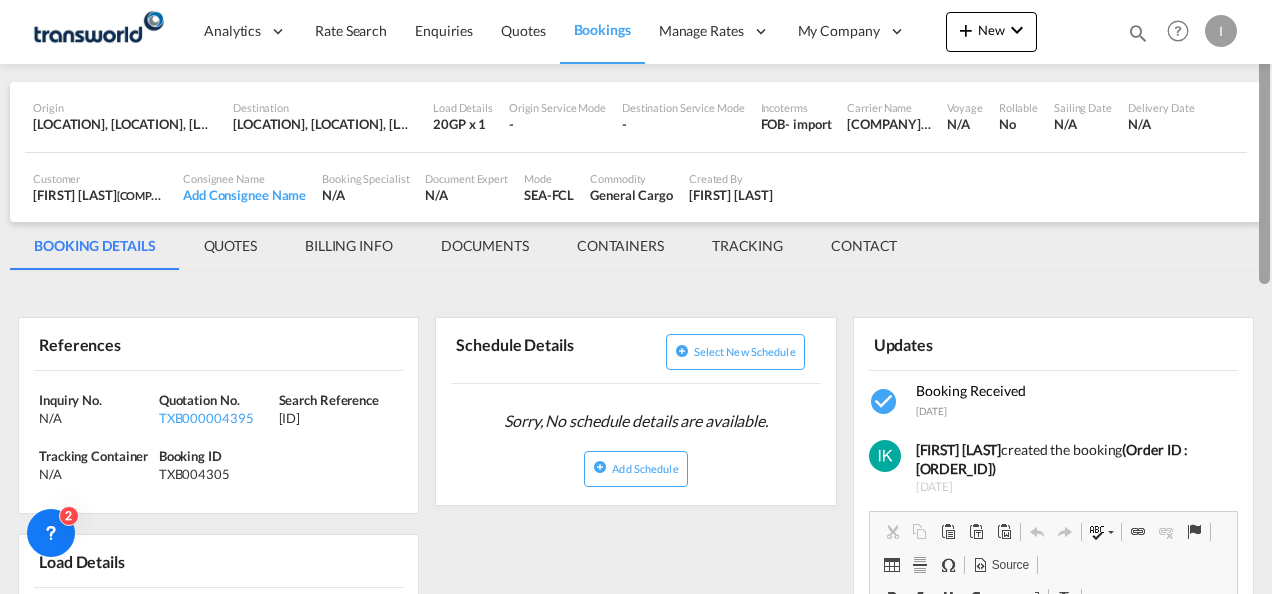 scroll, scrollTop: 61, scrollLeft: 0, axis: vertical 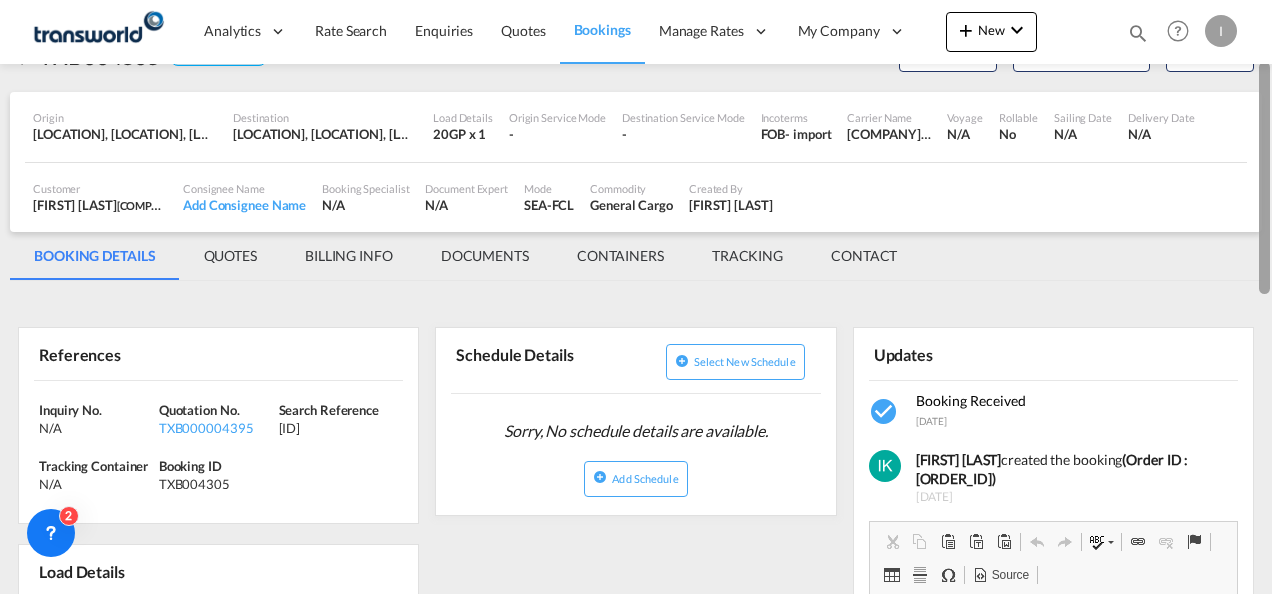 drag, startPoint x: 1259, startPoint y: 342, endPoint x: 1271, endPoint y: 118, distance: 224.3212 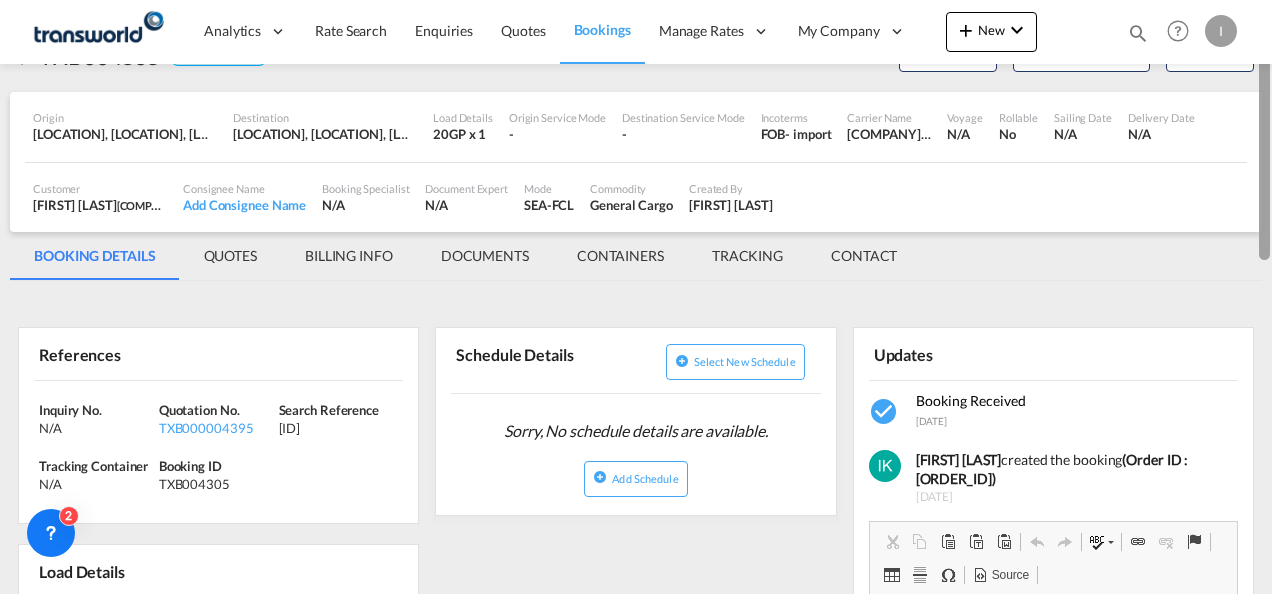 scroll, scrollTop: 0, scrollLeft: 0, axis: both 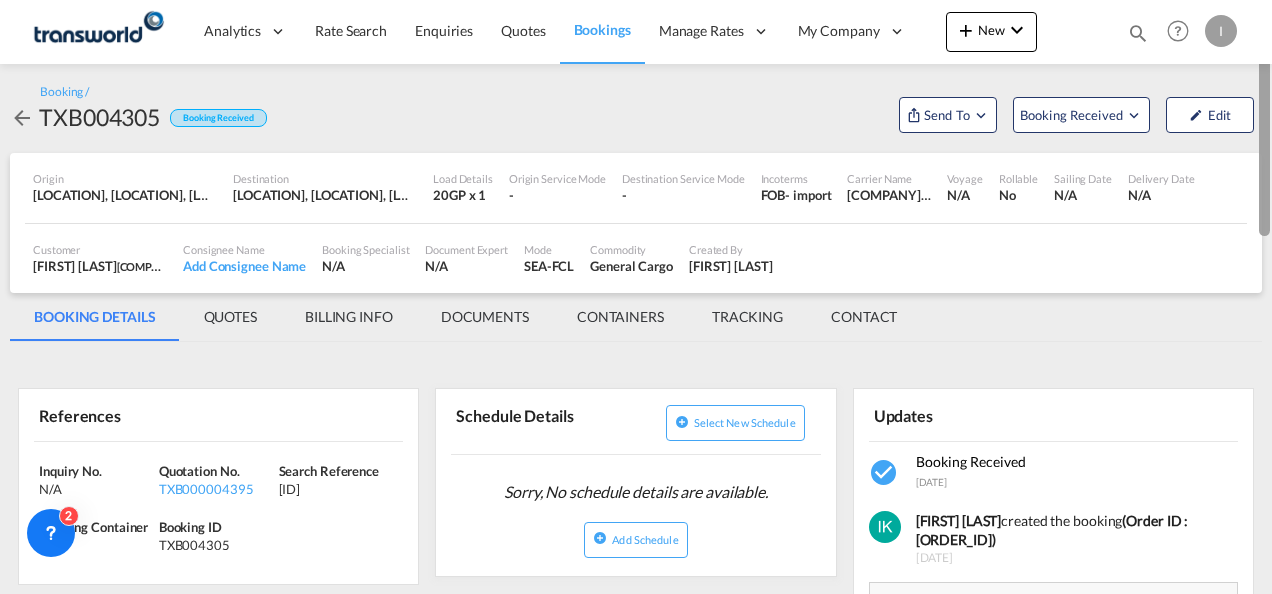 drag, startPoint x: 1267, startPoint y: 205, endPoint x: 1267, endPoint y: 110, distance: 95 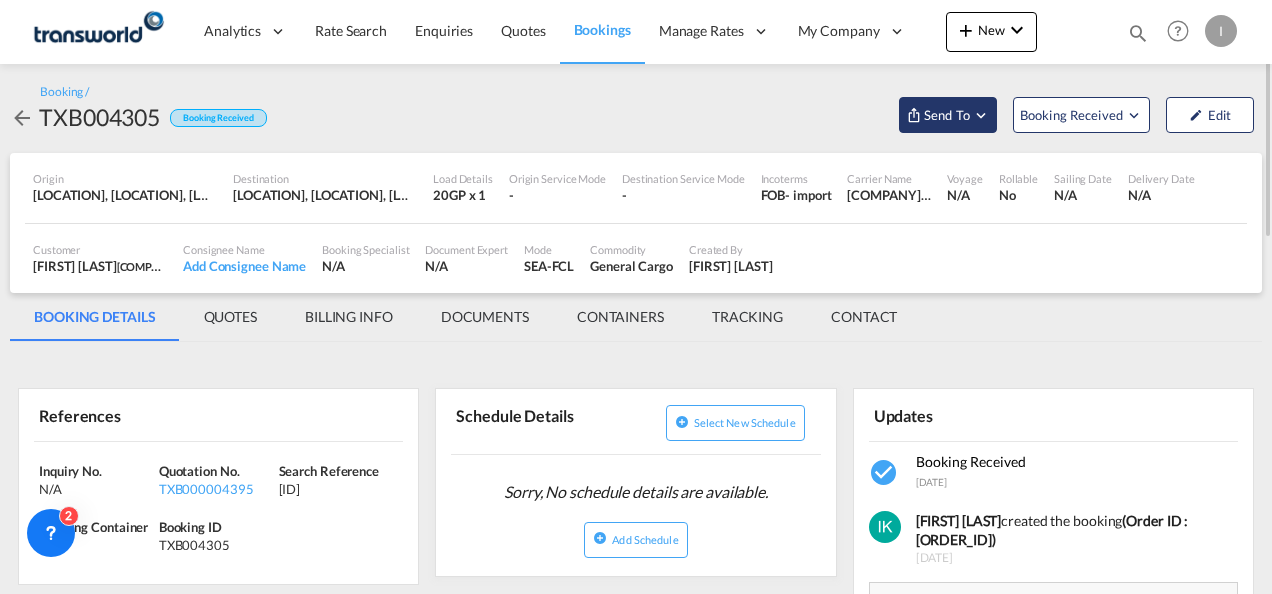 click on "Send To" at bounding box center [947, 115] 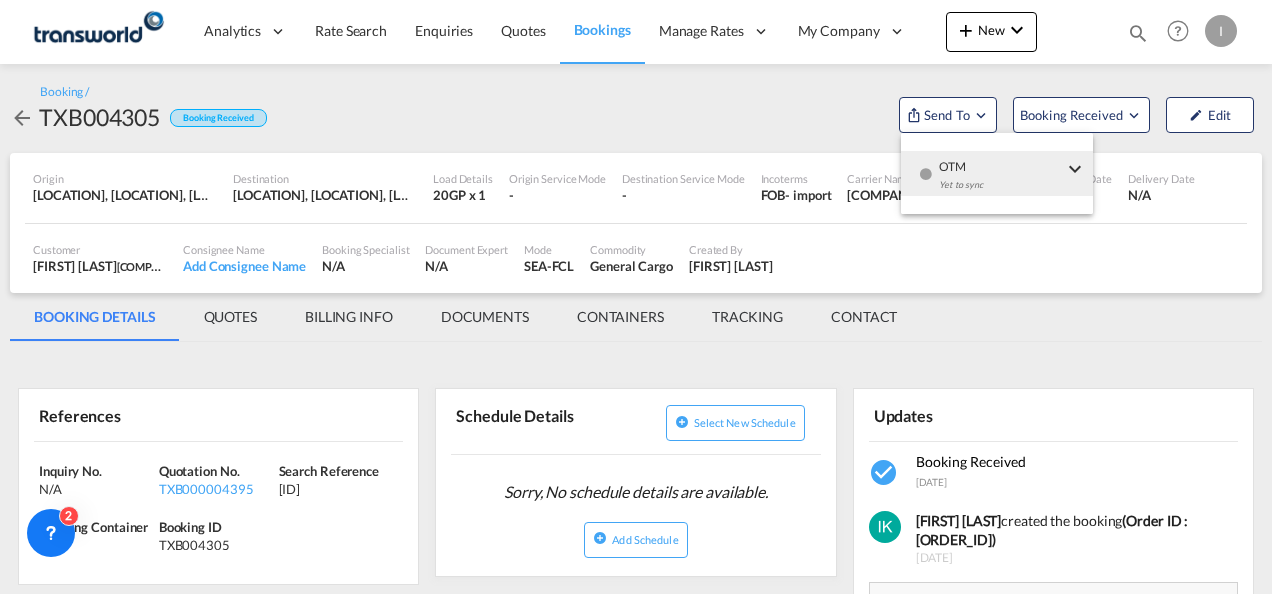 click on "OTM" at bounding box center (1001, 160) 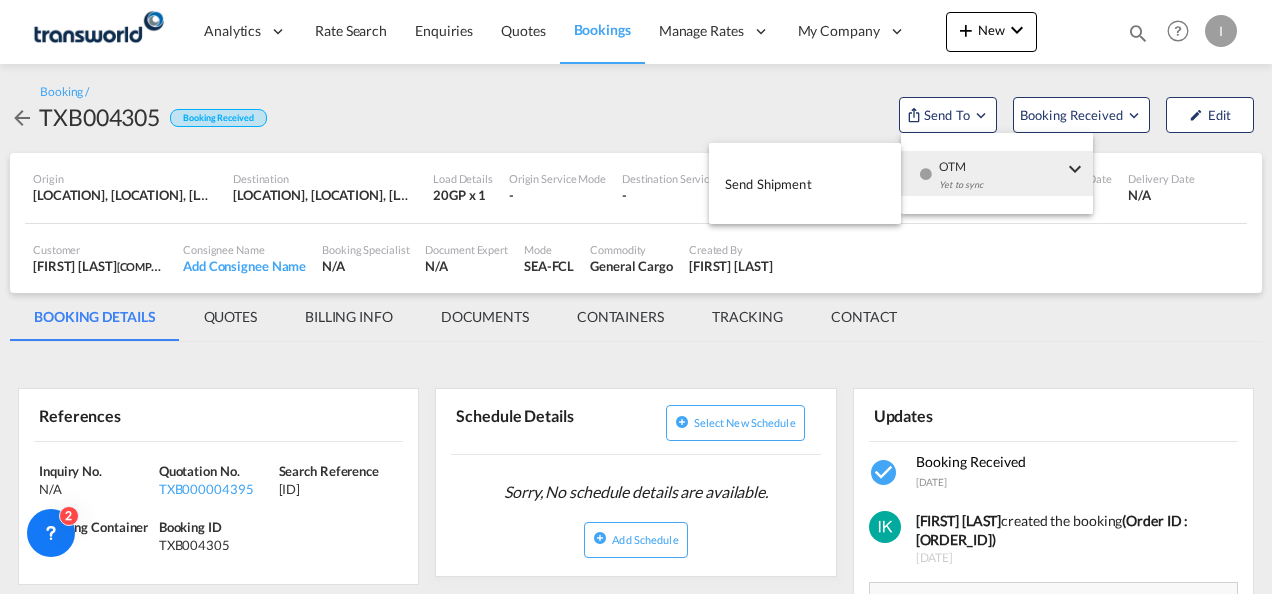 click on "Send Shipment" at bounding box center [805, 183] 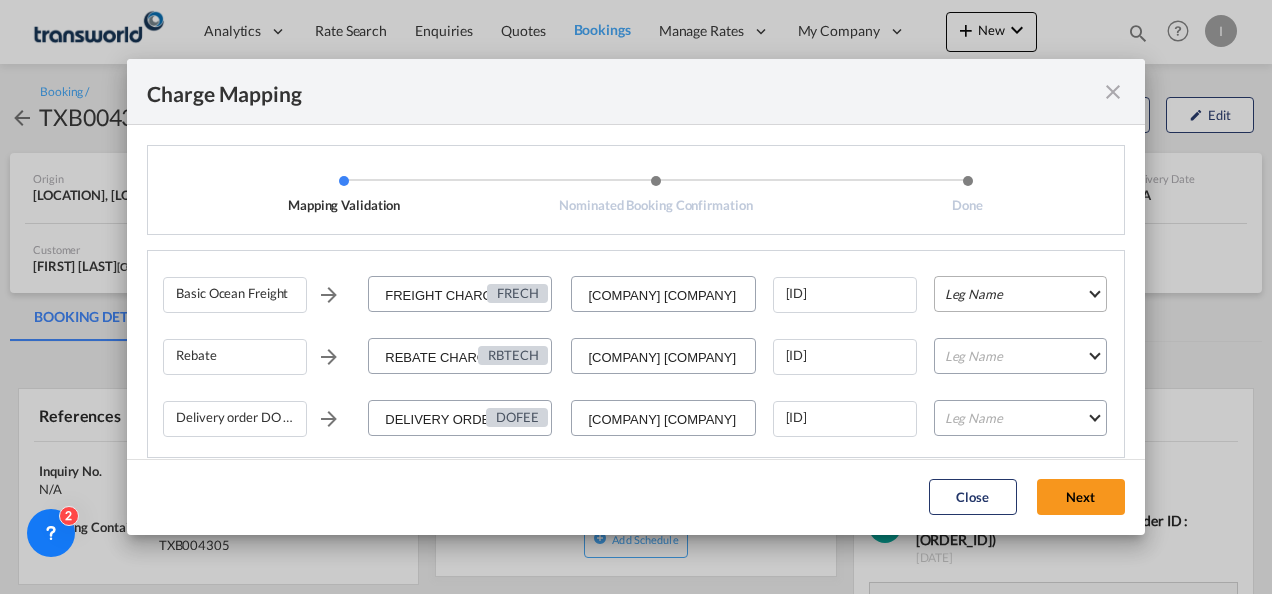 click on "Leg Name HANDLING ORIGIN VESSEL HANDLING DESTINATION OTHERS TL PICK UP CUSTOMS ORIGIN CUSTOMS DESTINATION TL DELIVERY" at bounding box center (1020, 294) 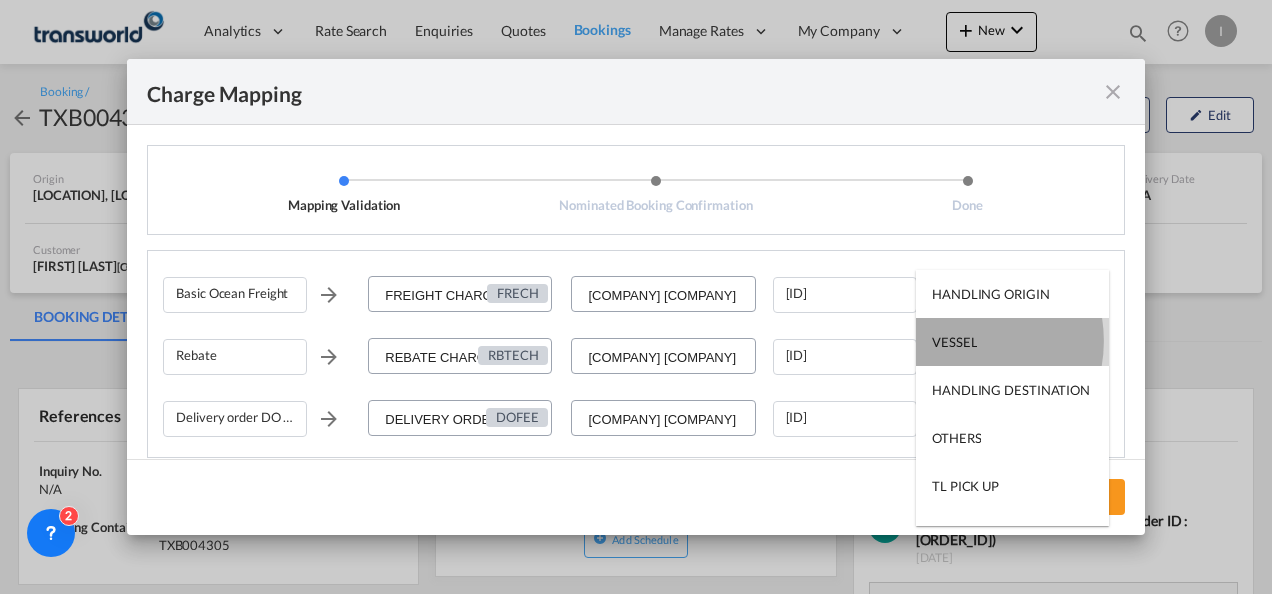 click on "VESSEL" at bounding box center [954, 342] 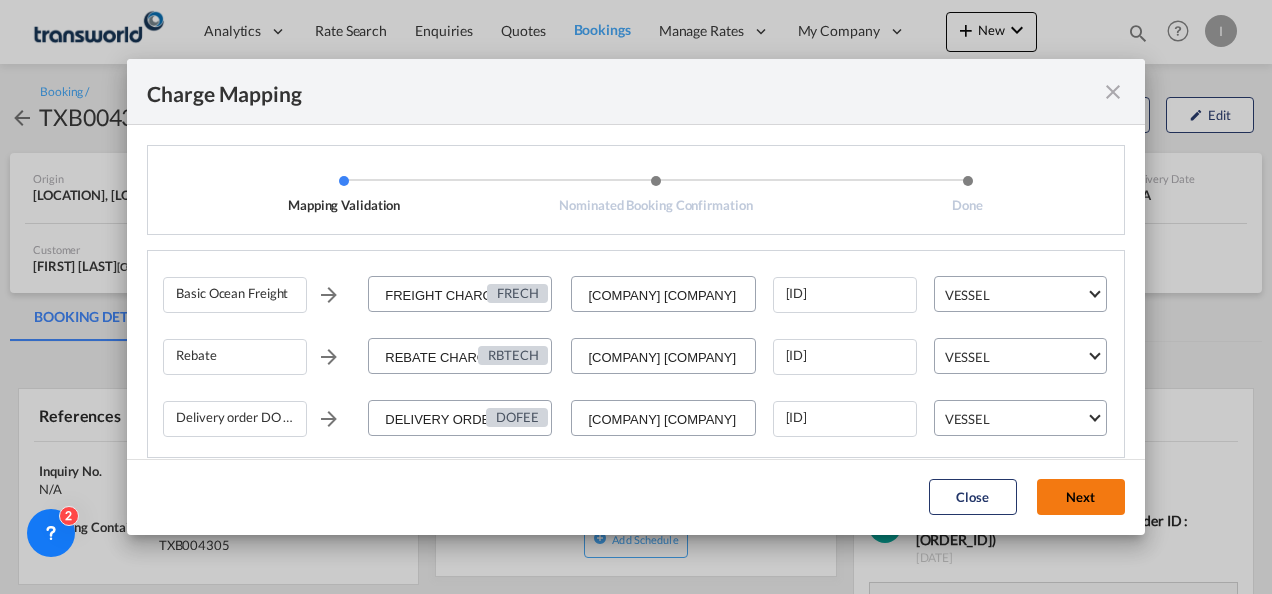click on "Next" 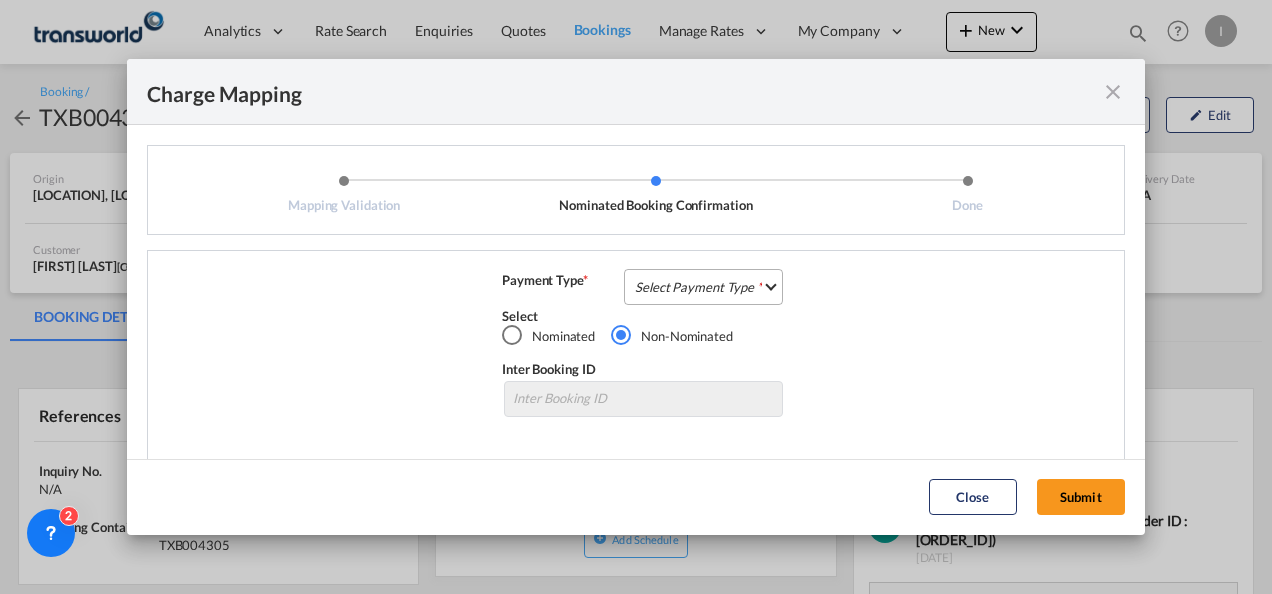 click on "Select Payment Type
COLLECT
PREPAID" at bounding box center (703, 287) 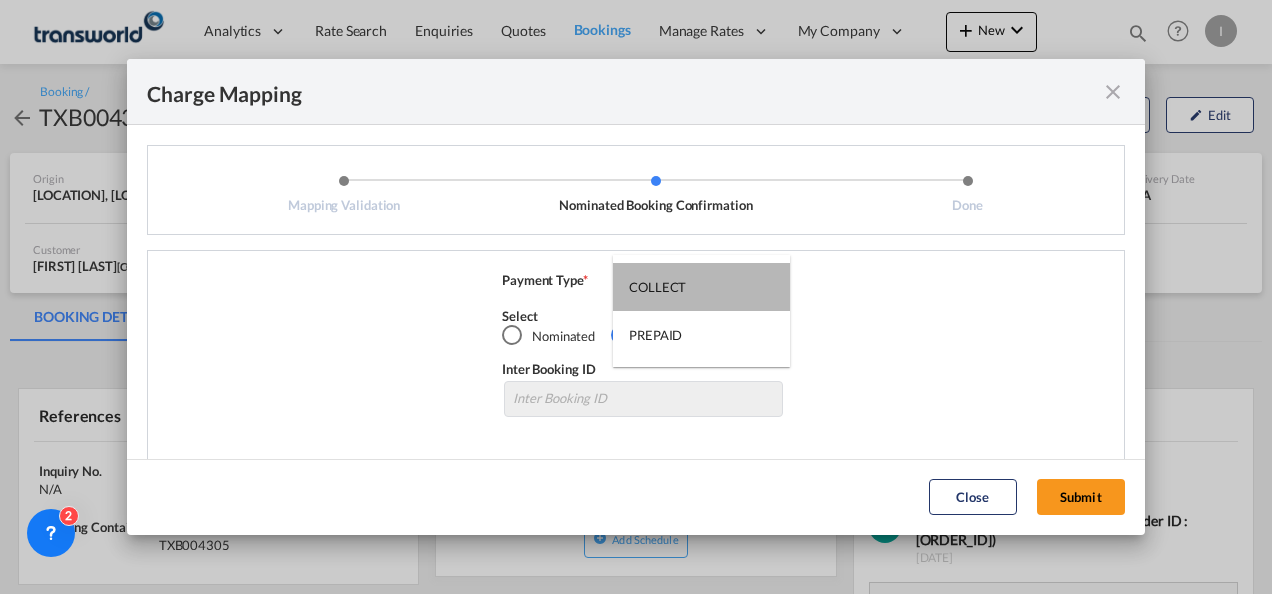 click on "COLLECT" at bounding box center (701, 287) 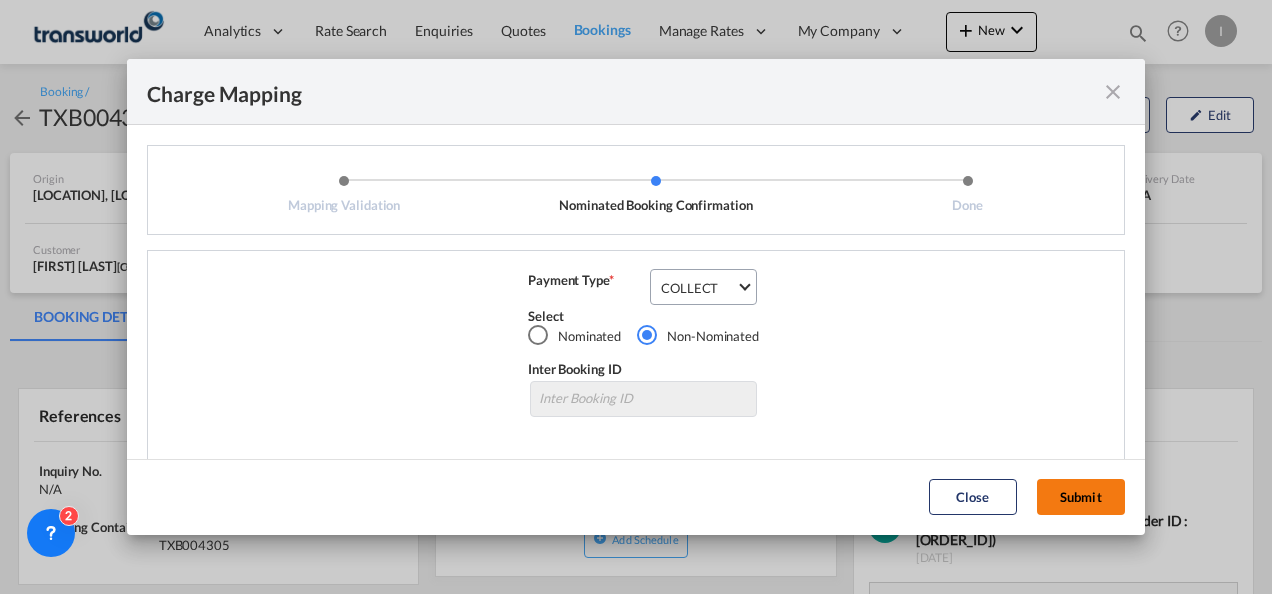 click on "Submit" 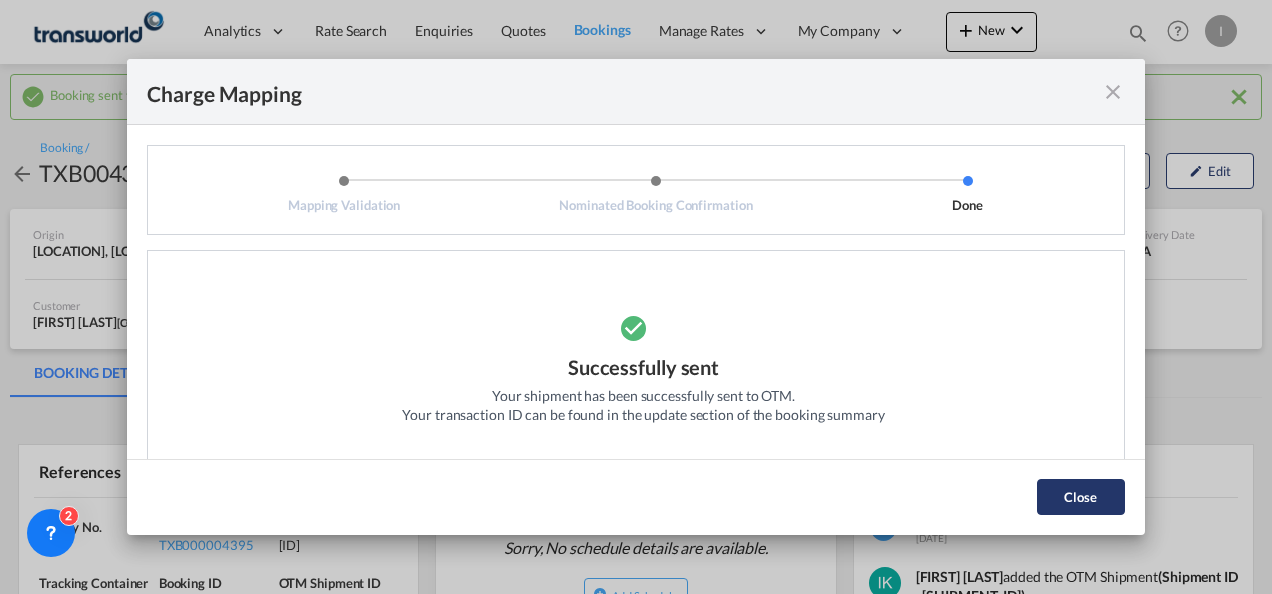 click on "Close" 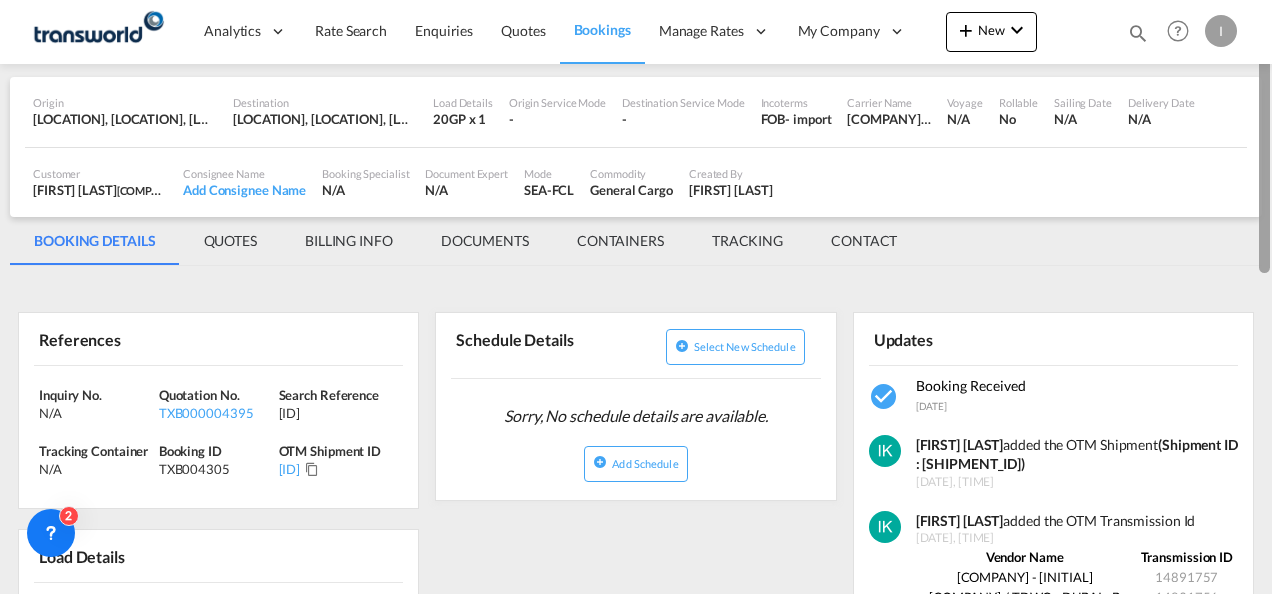 scroll, scrollTop: 145, scrollLeft: 0, axis: vertical 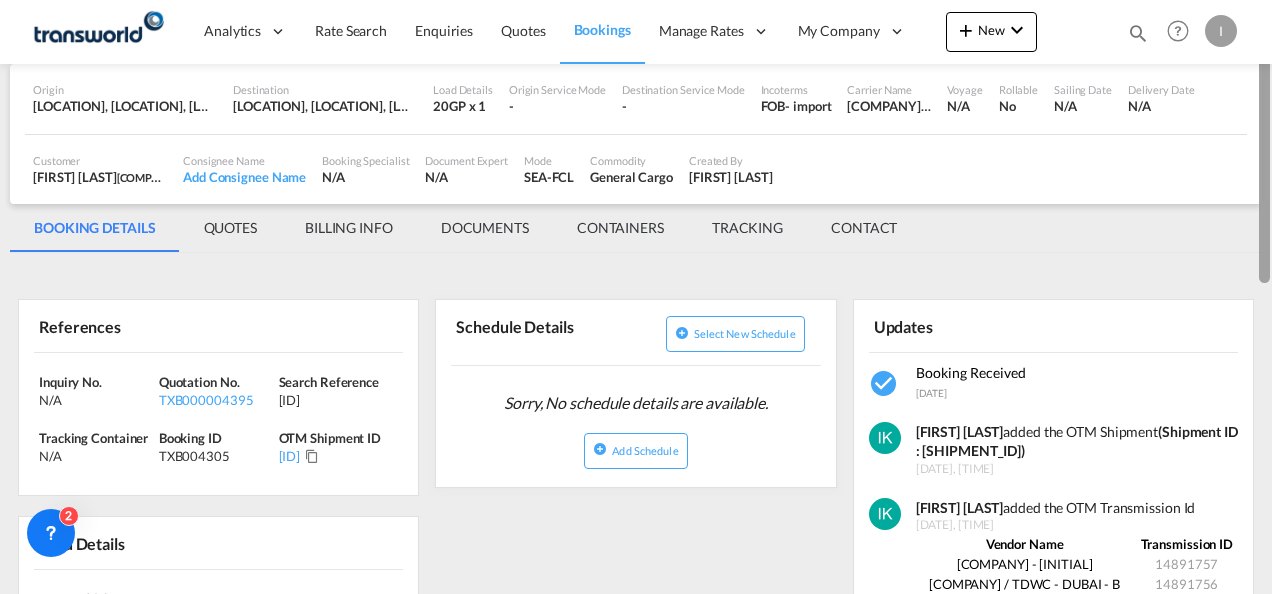 drag, startPoint x: 1268, startPoint y: 145, endPoint x: 1275, endPoint y: 200, distance: 55.443665 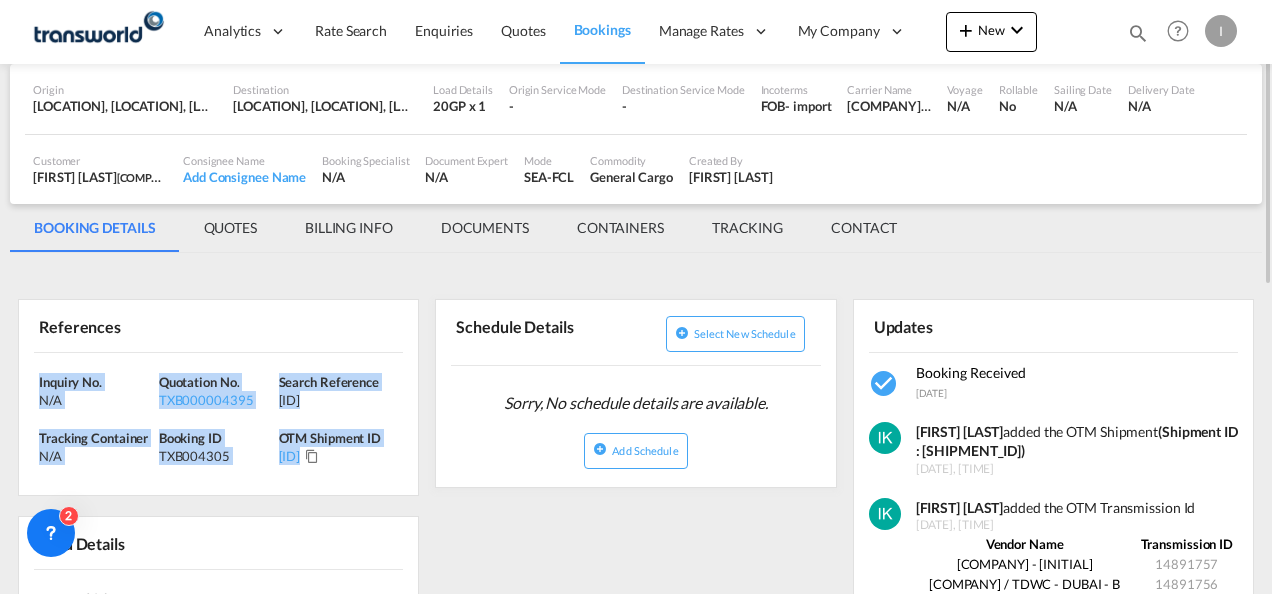 drag, startPoint x: 400, startPoint y: 472, endPoint x: 36, endPoint y: 384, distance: 374.48633 